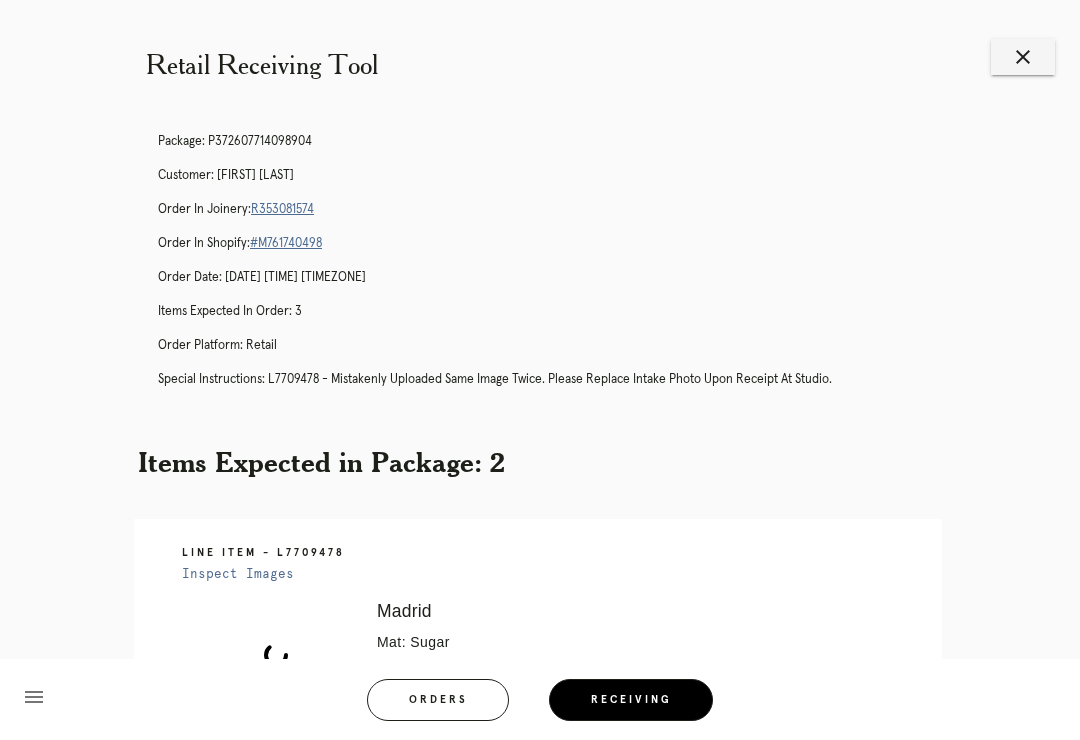 scroll, scrollTop: 31, scrollLeft: 0, axis: vertical 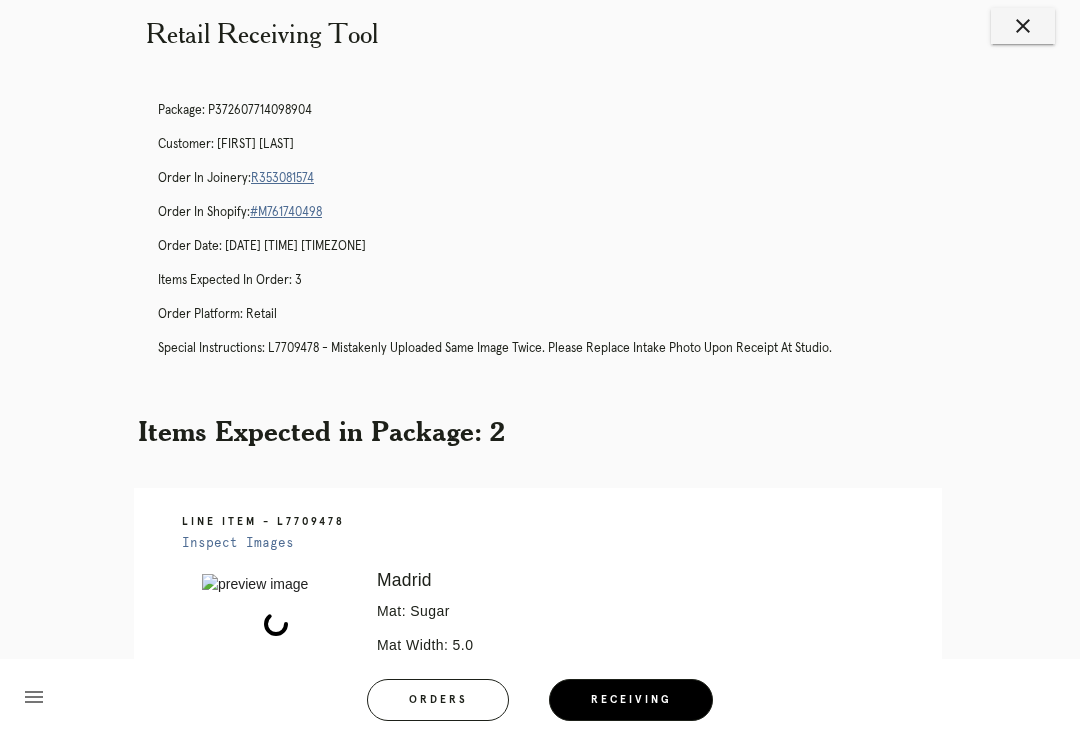 click on "Receiving" at bounding box center [631, 700] 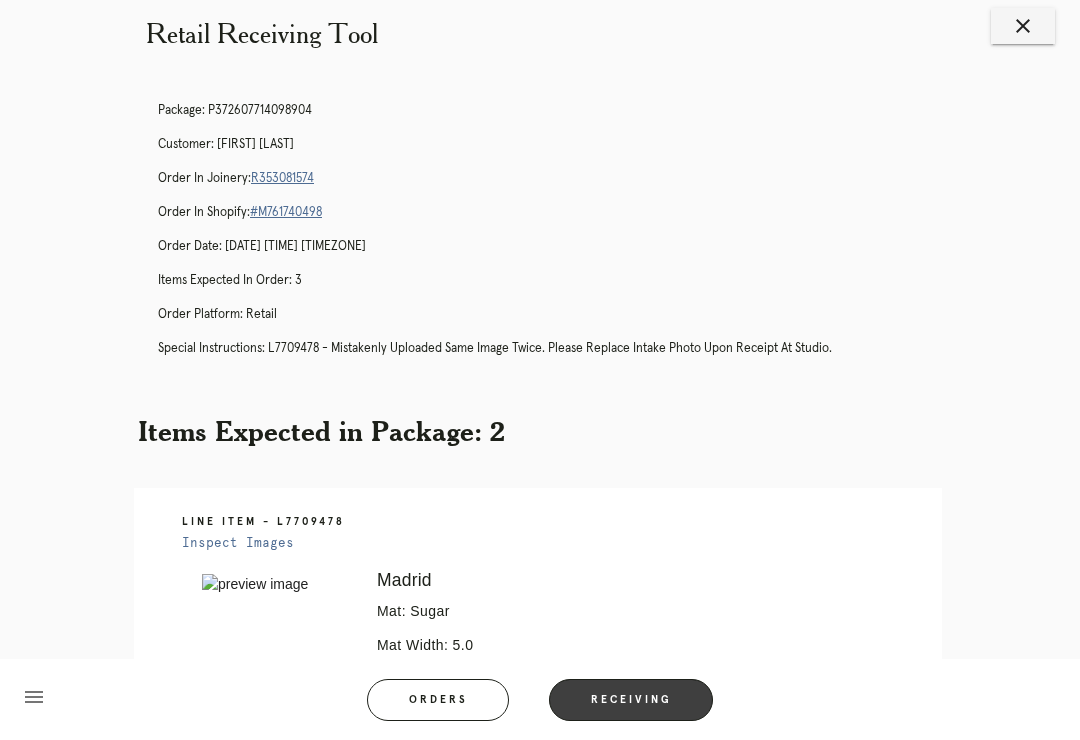 click on "Receiving" at bounding box center (631, 700) 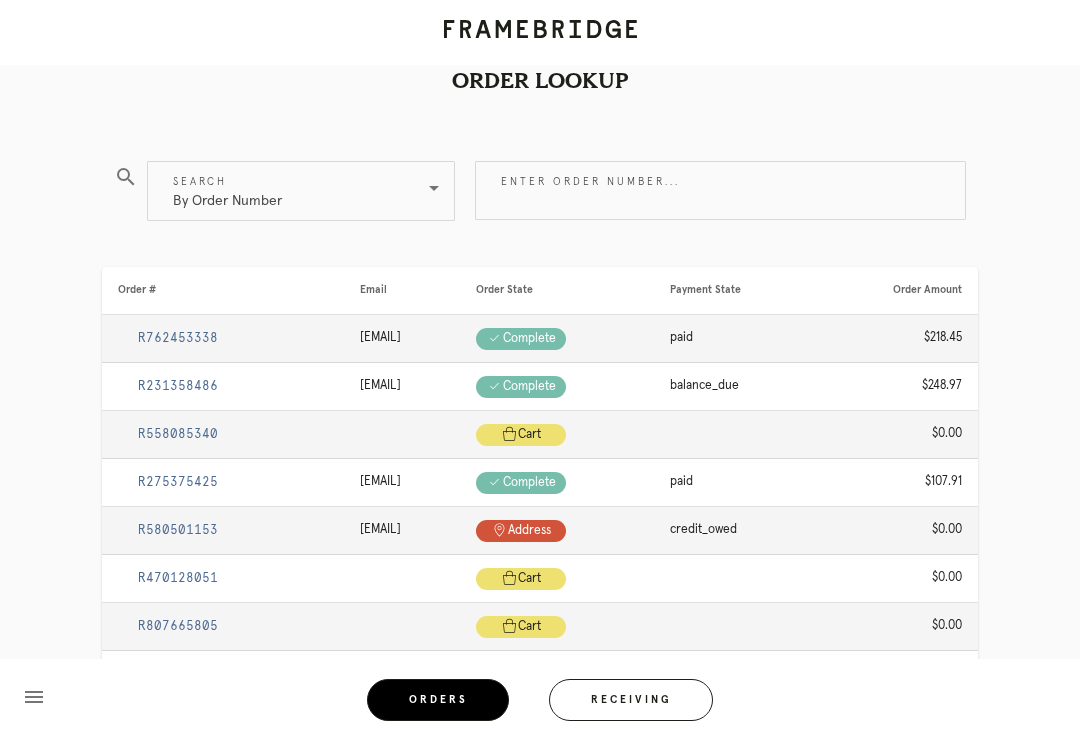 click on "Receiving" at bounding box center (631, 700) 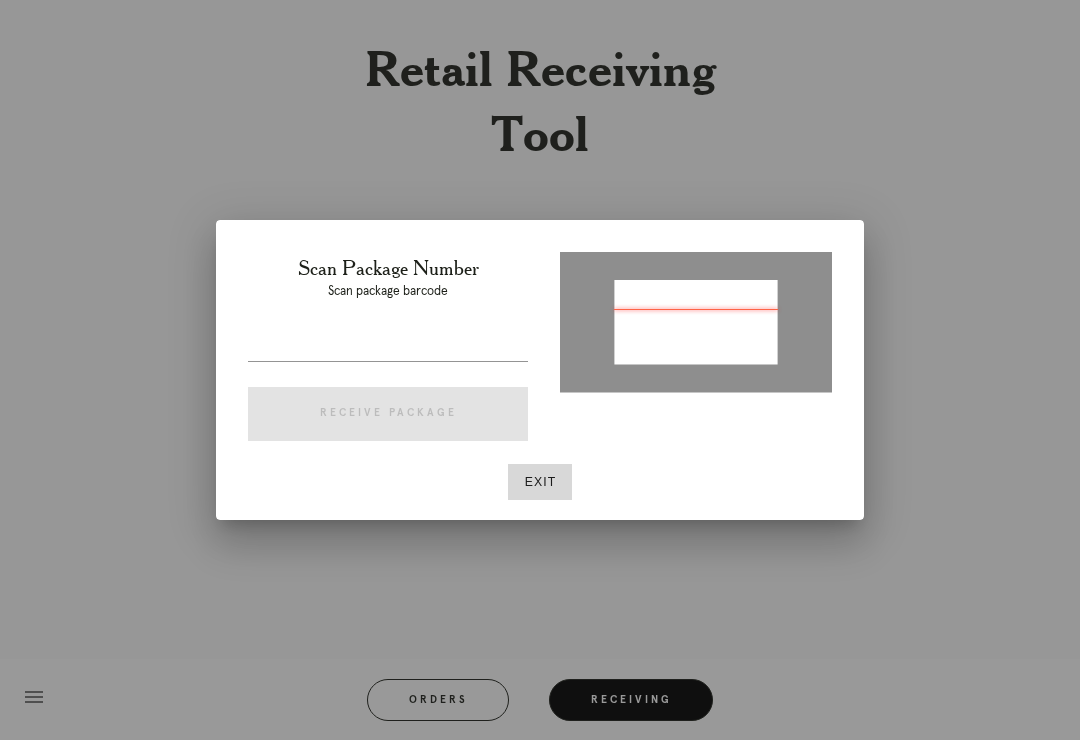 type on "P941737545873478" 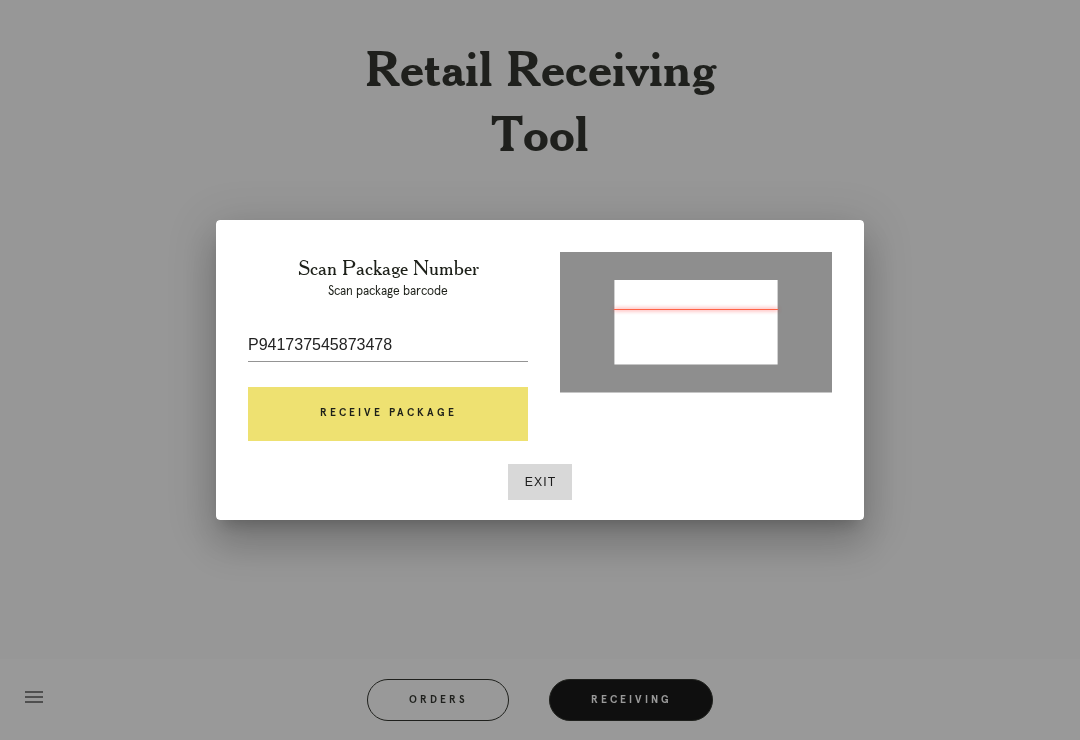 click on "Receive Package" at bounding box center [388, 414] 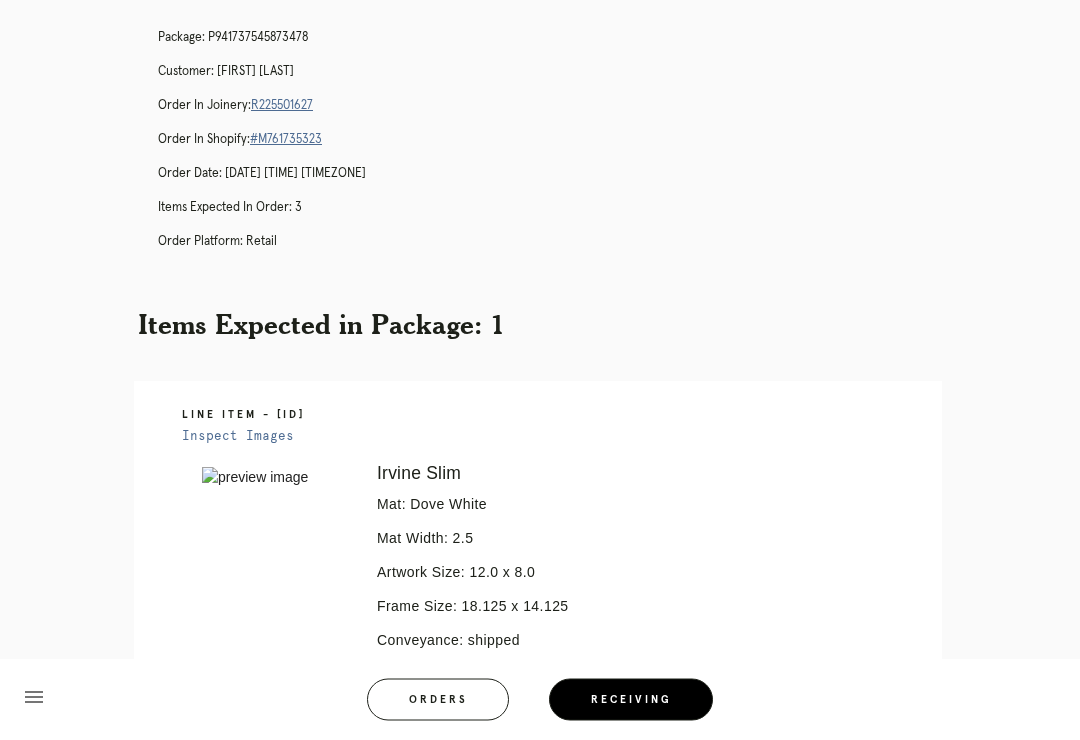 scroll, scrollTop: 72, scrollLeft: 0, axis: vertical 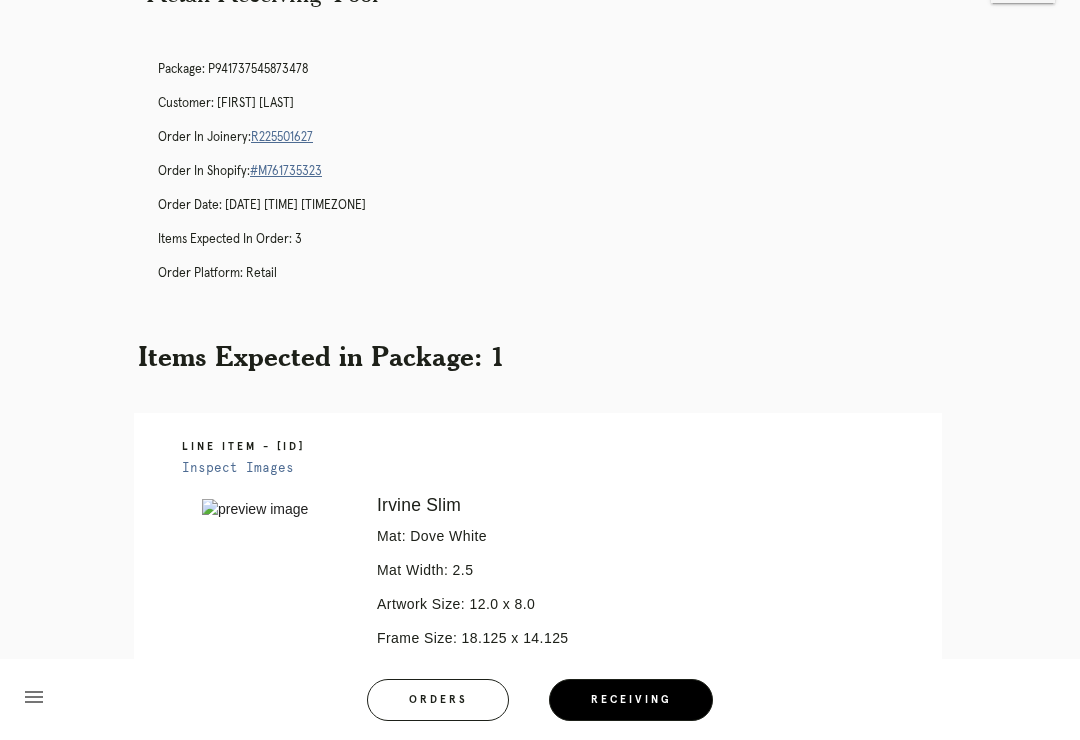 click on "R225501627" at bounding box center [282, 137] 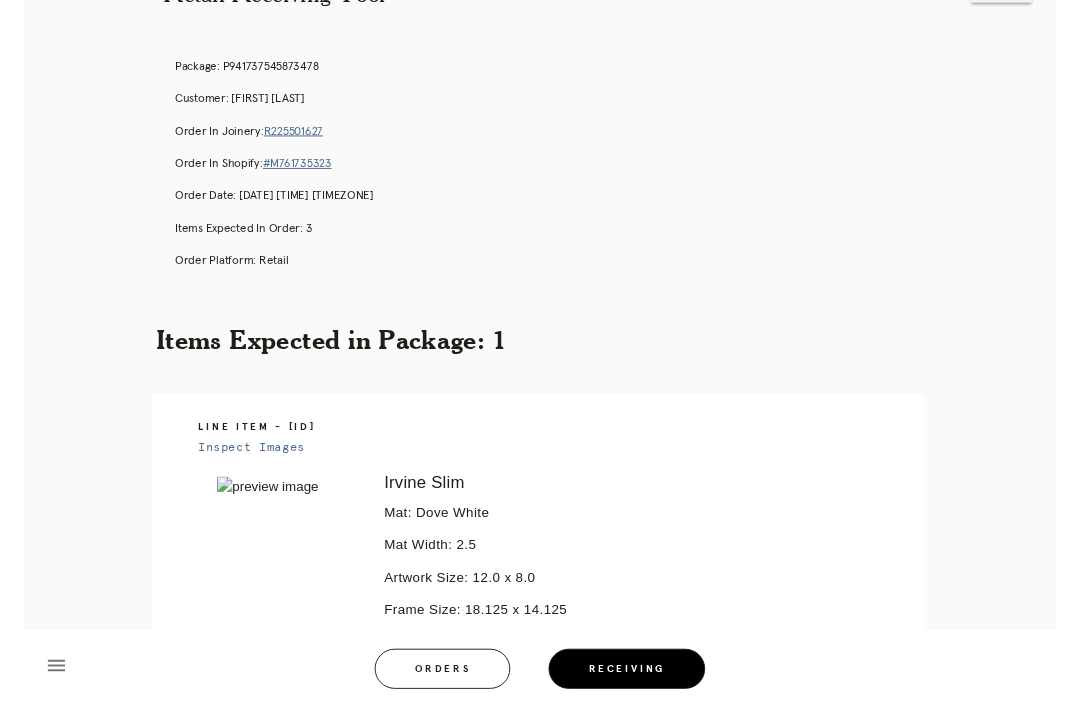 scroll, scrollTop: 71, scrollLeft: 0, axis: vertical 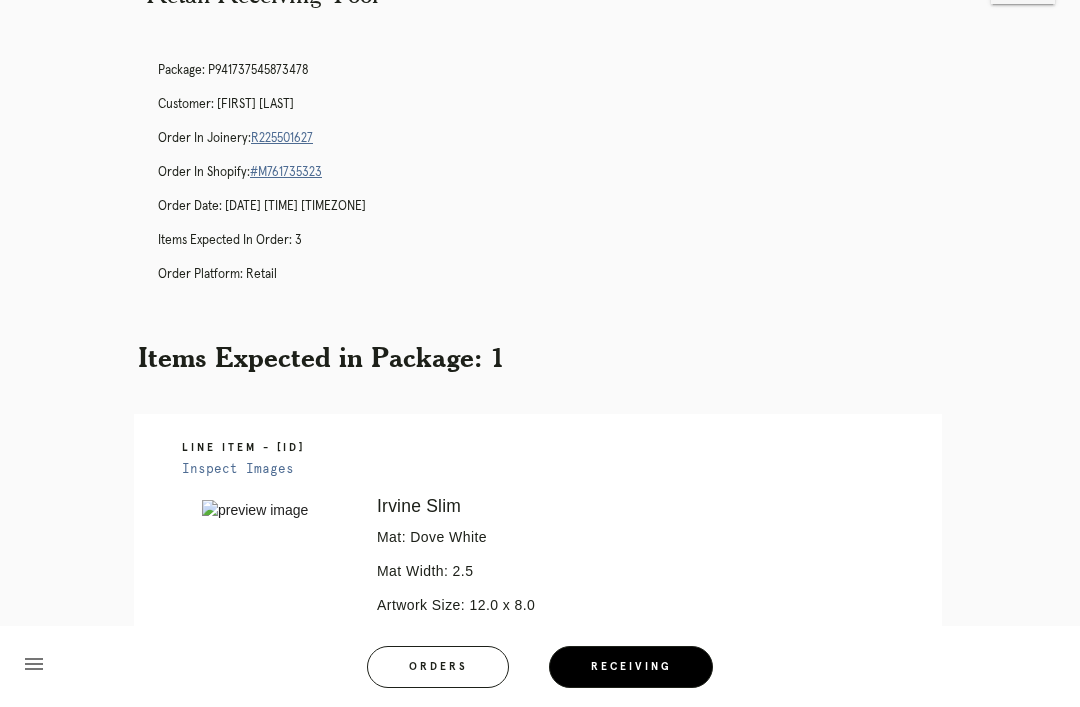 click on "Orders" at bounding box center [438, 667] 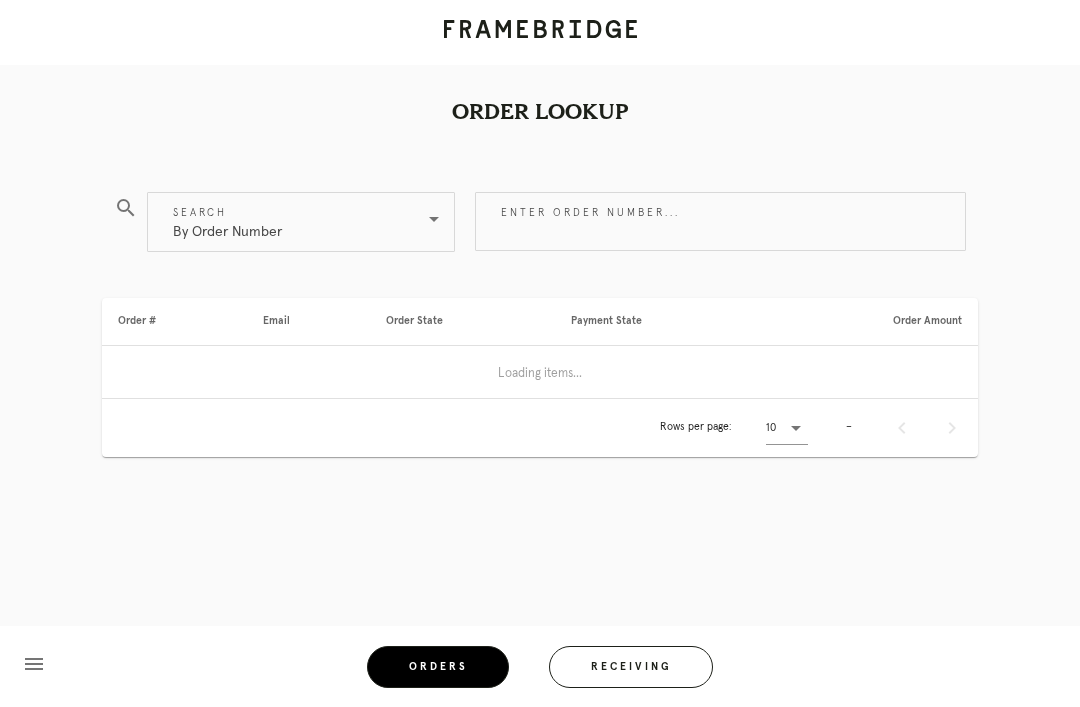 scroll, scrollTop: 64, scrollLeft: 0, axis: vertical 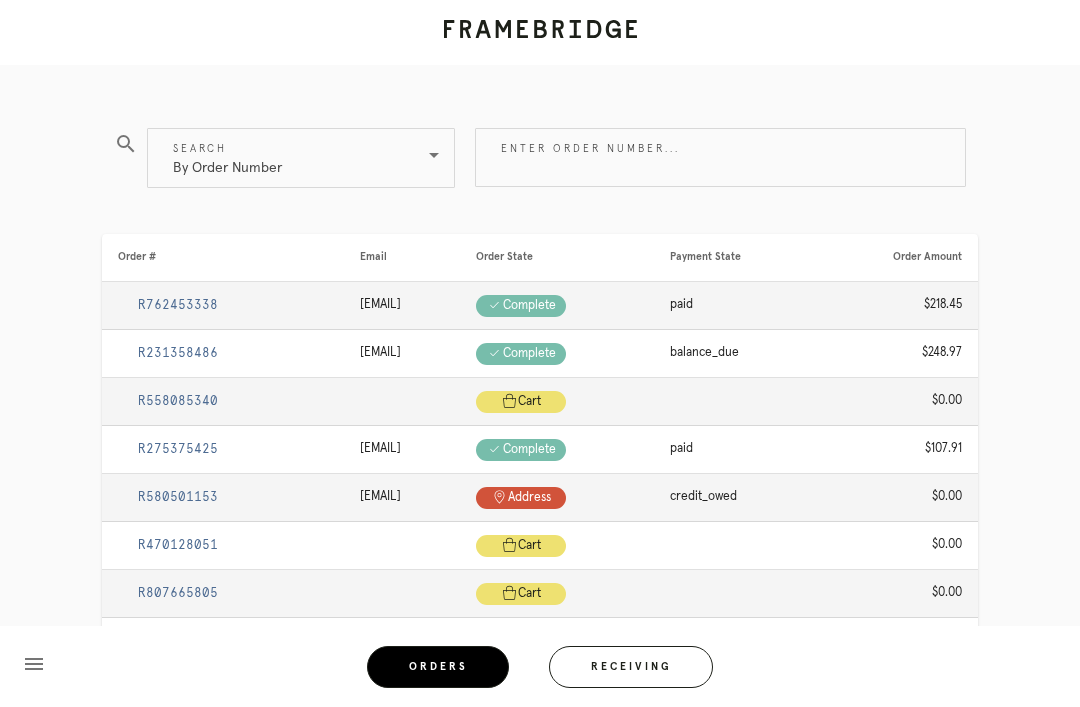 click on "Enter order number..." at bounding box center (720, 157) 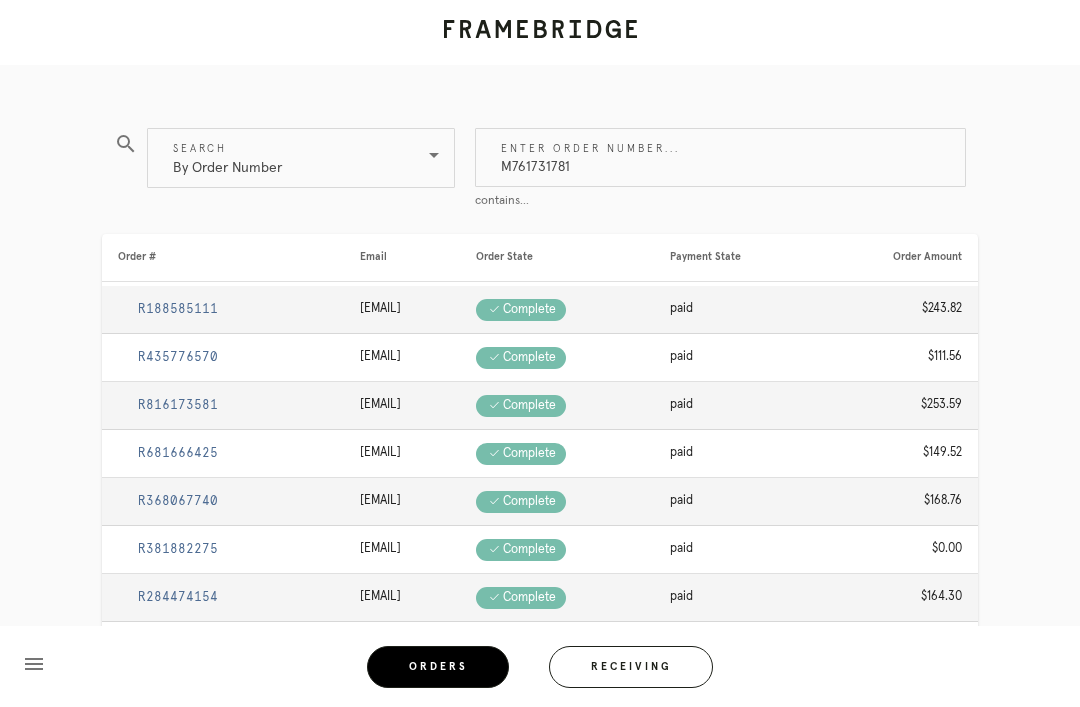 type on "M761731781" 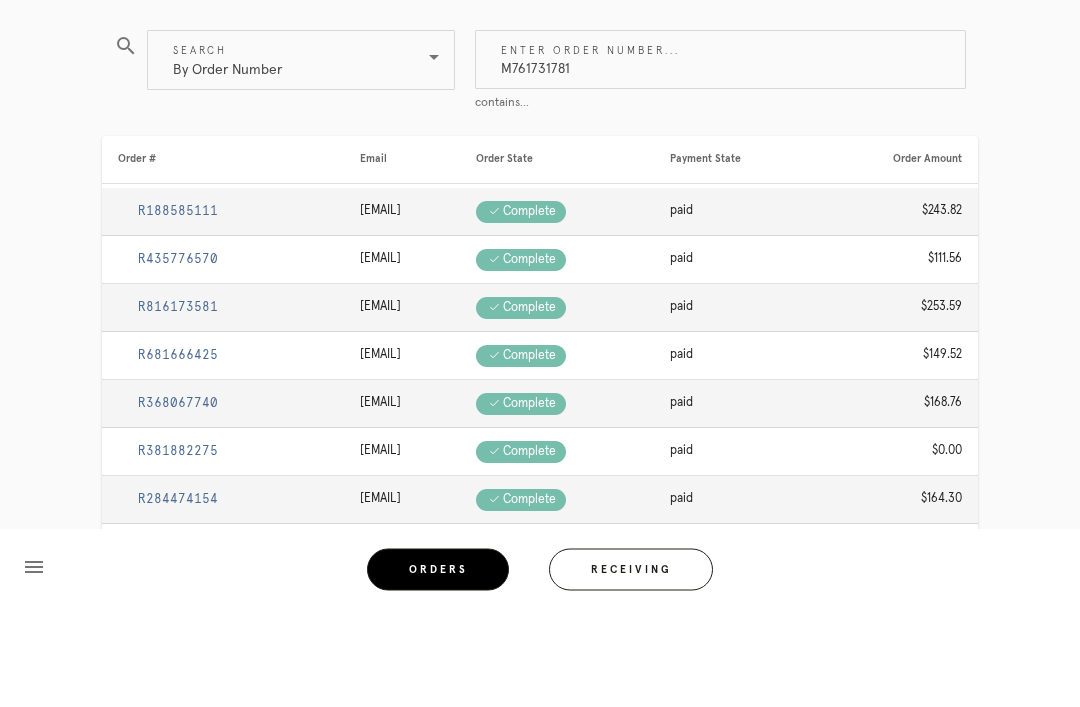 scroll, scrollTop: 0, scrollLeft: 0, axis: both 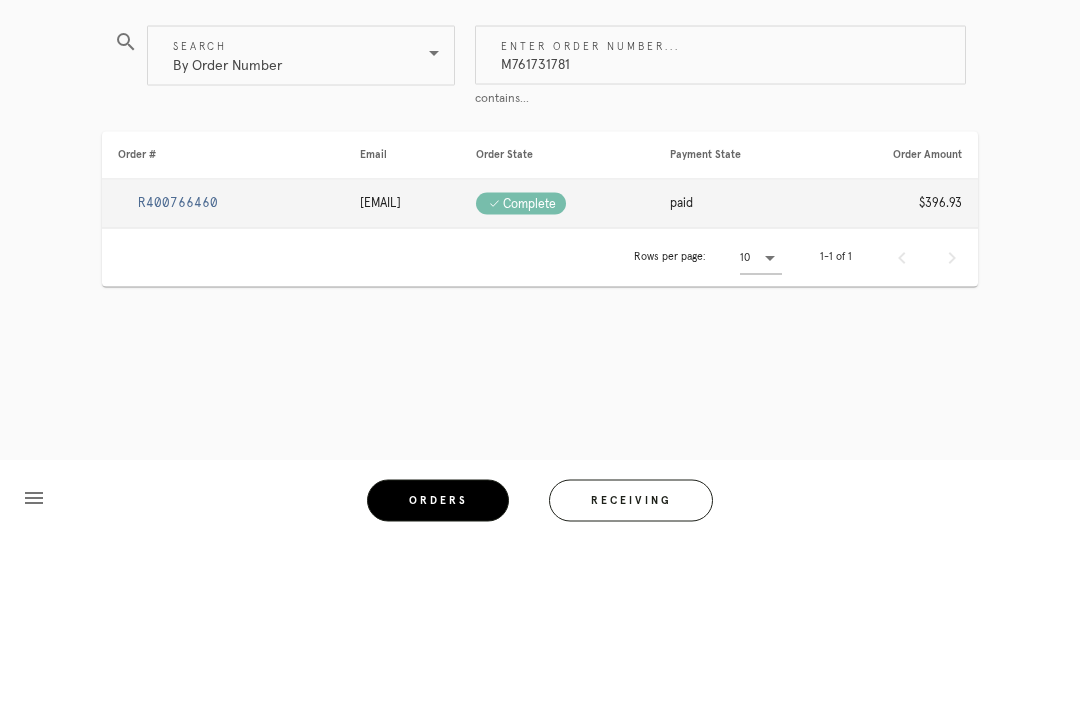click on "R400766460" at bounding box center [223, 370] 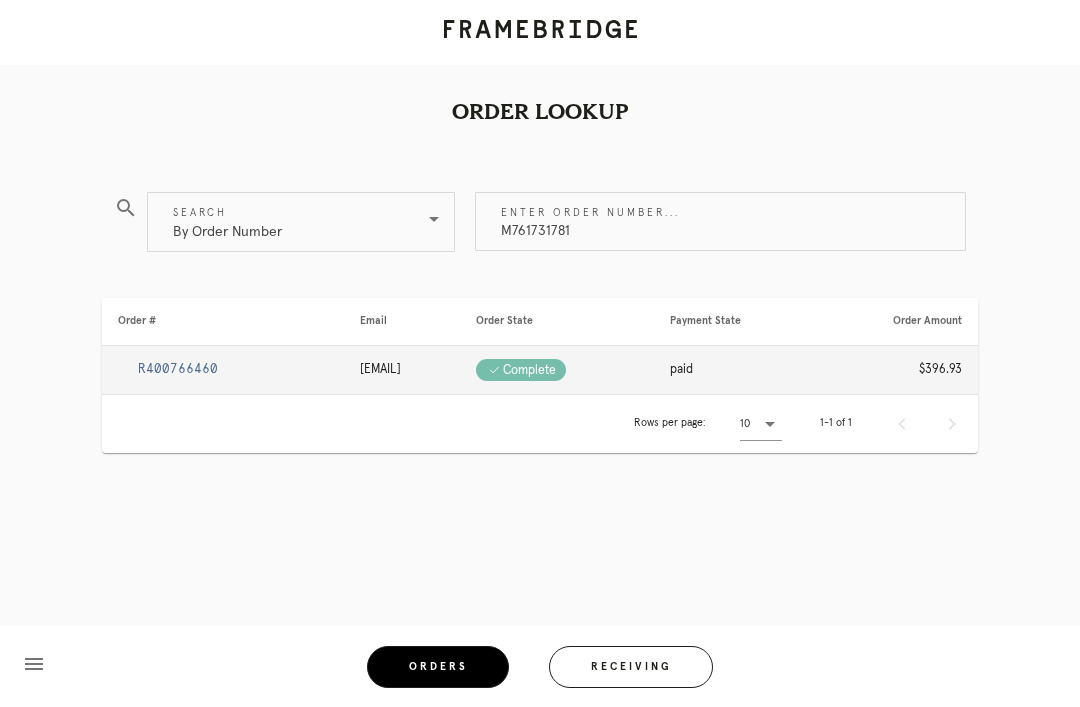 click on "R400766460" at bounding box center [178, 369] 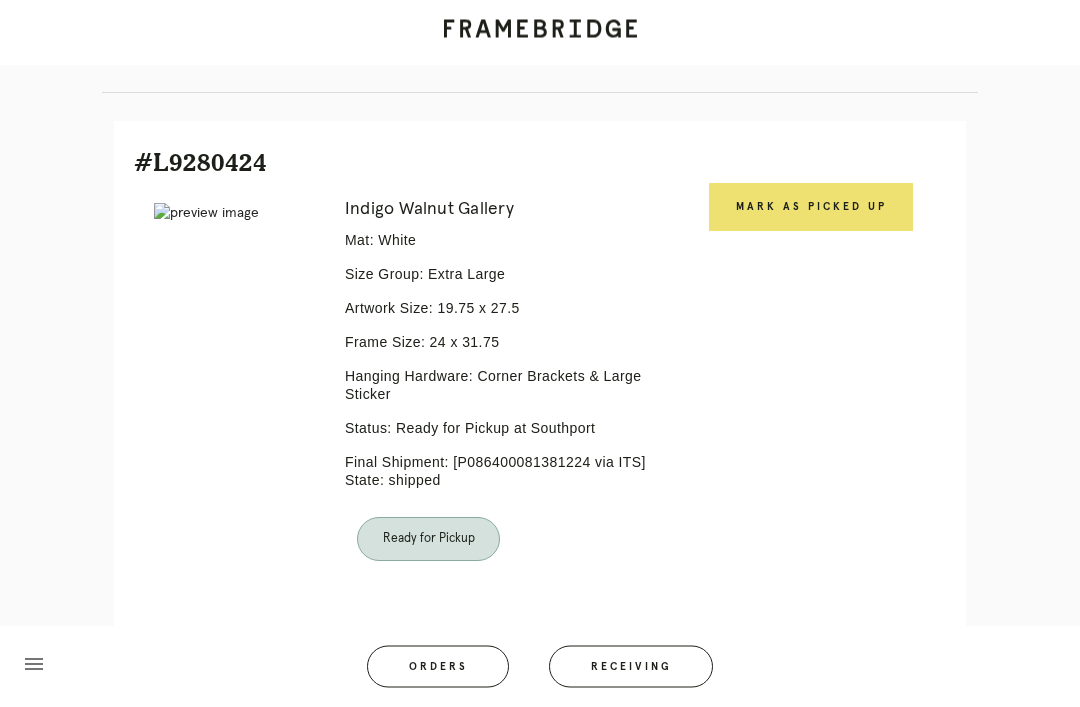 scroll, scrollTop: 464, scrollLeft: 0, axis: vertical 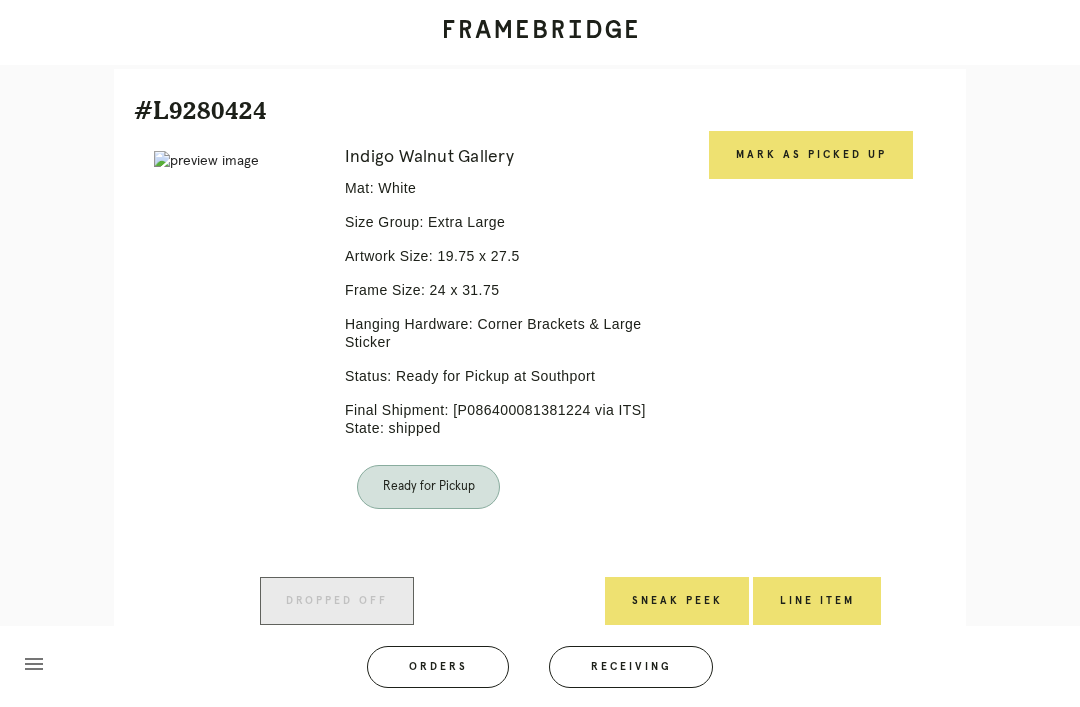 click on "Mark as Picked Up" at bounding box center (811, 155) 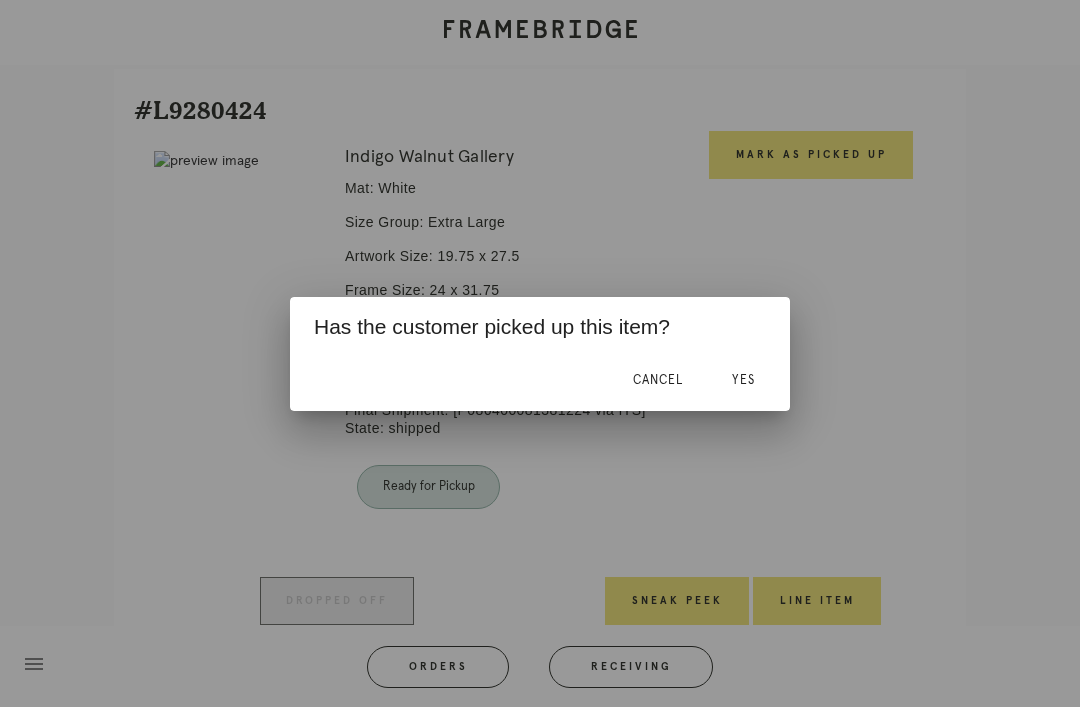 click on "Yes" at bounding box center (743, 381) 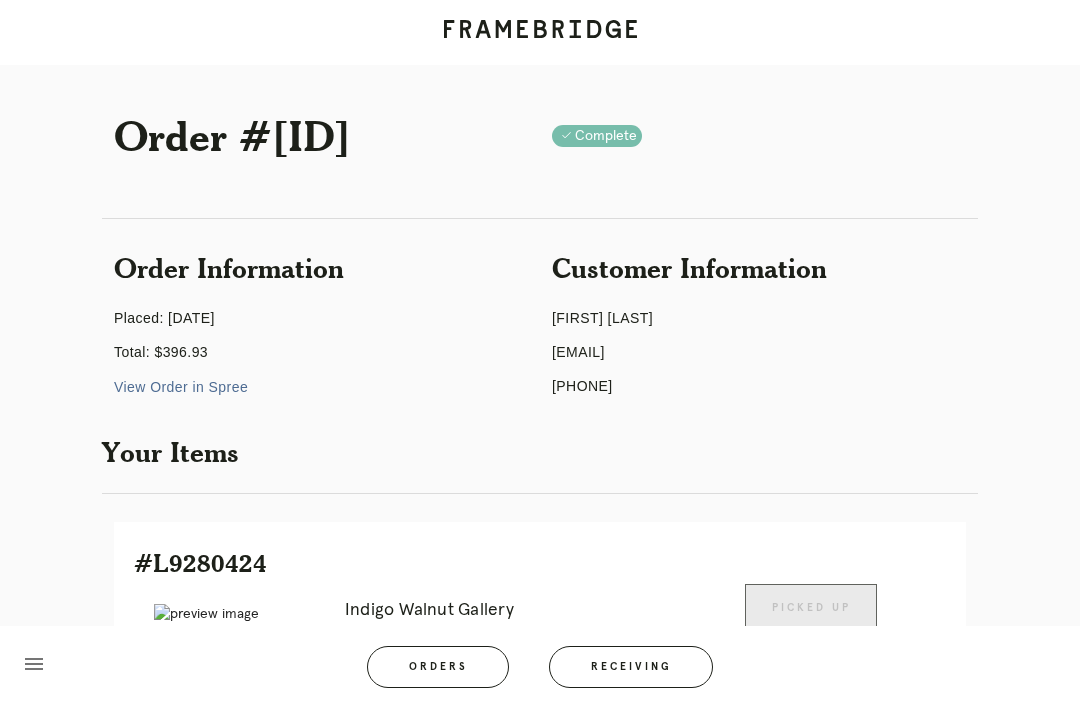 scroll, scrollTop: 0, scrollLeft: 0, axis: both 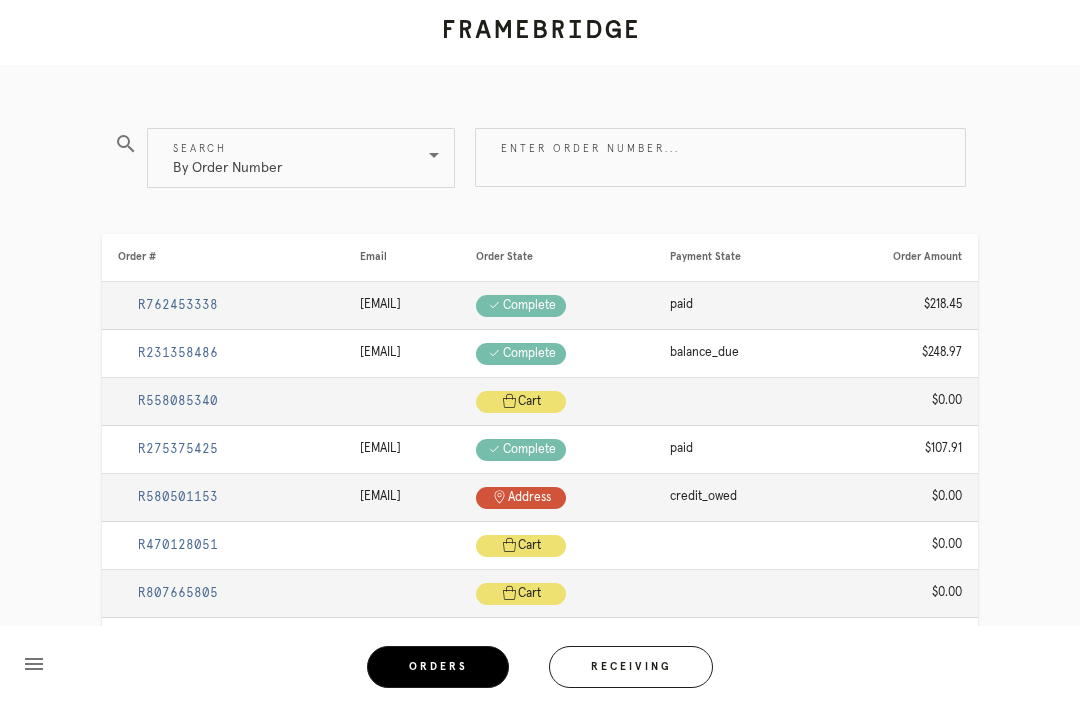 click on "Receiving" at bounding box center (631, 667) 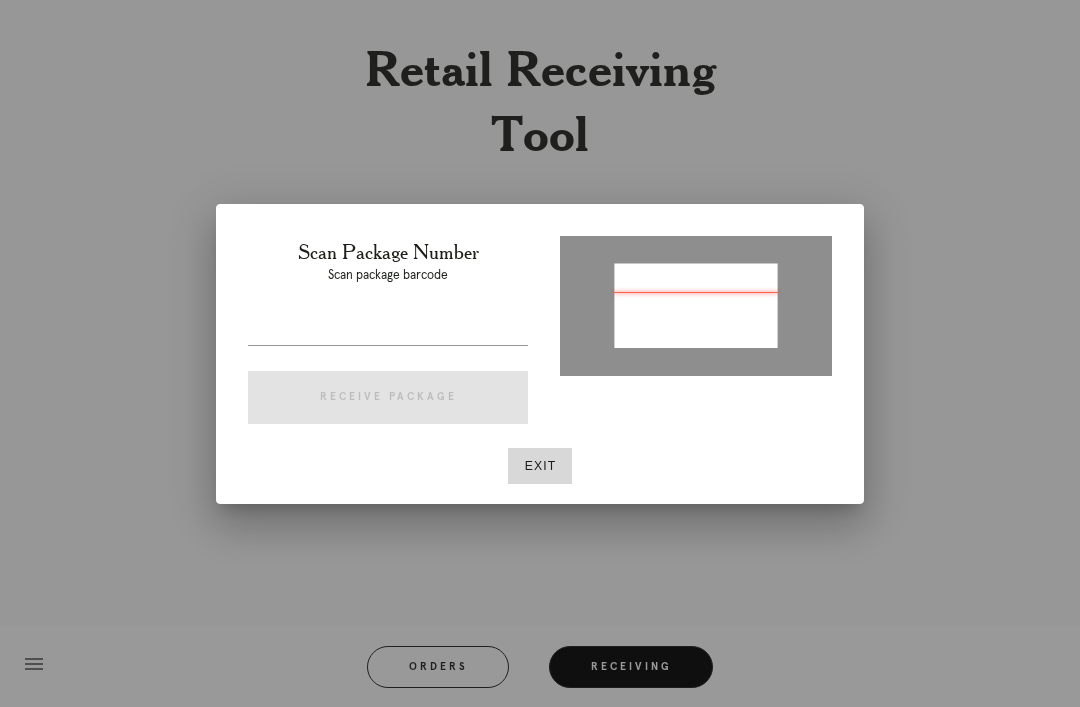 type on "P941737545873478" 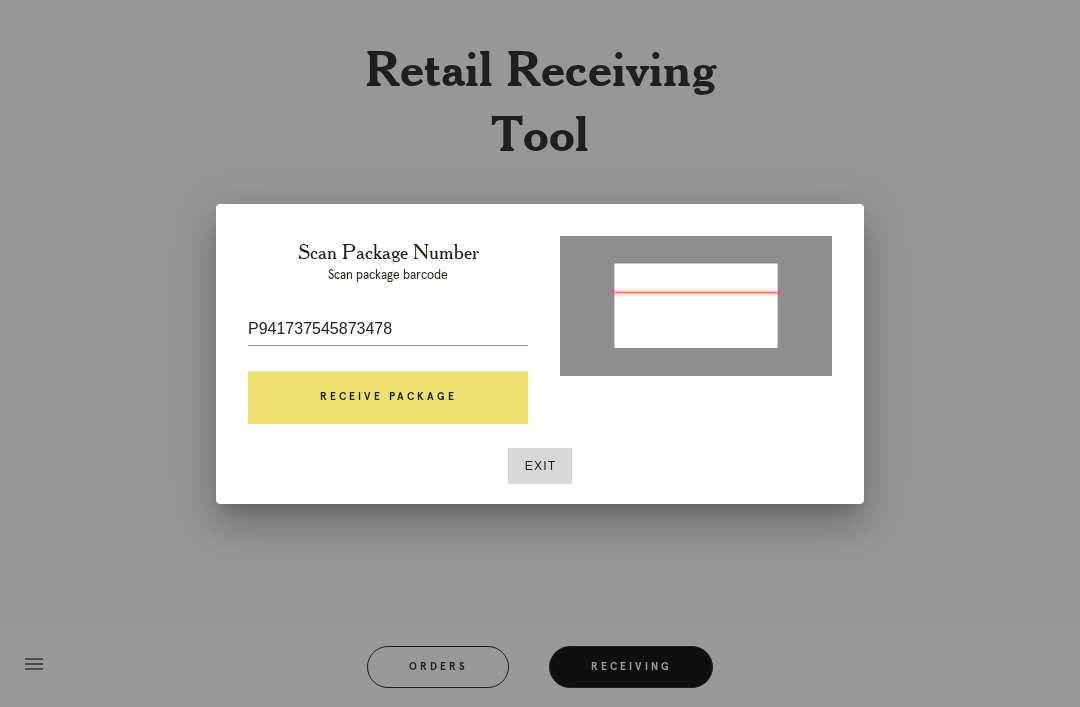 click on "Receive Package" at bounding box center [388, 398] 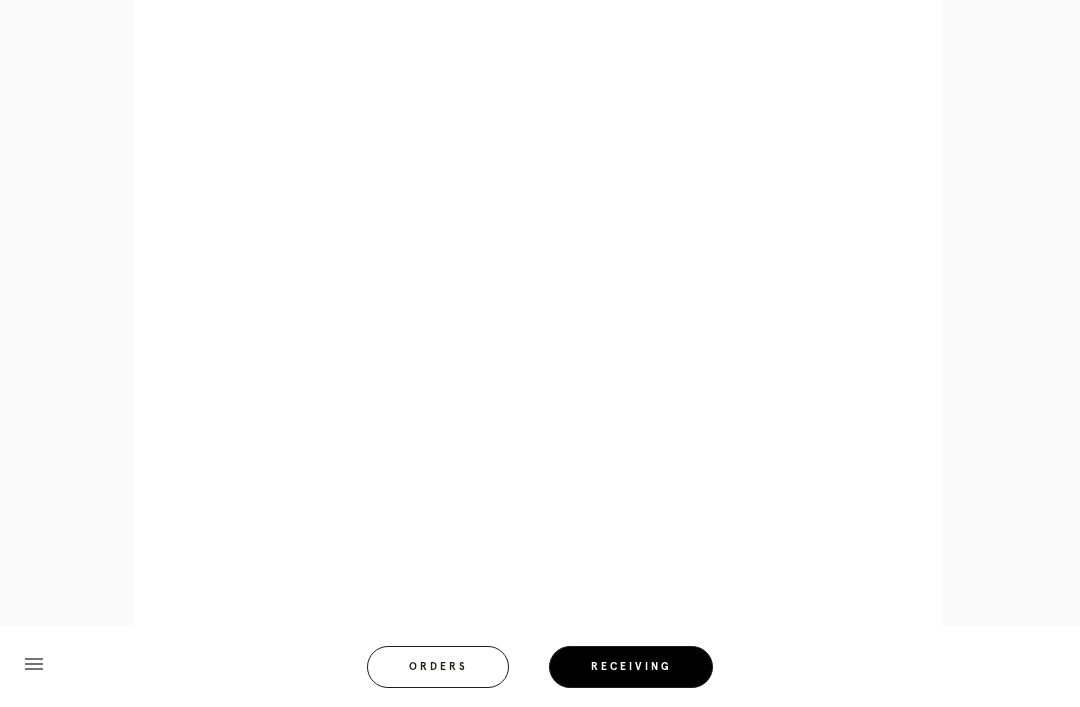 scroll, scrollTop: 928, scrollLeft: 0, axis: vertical 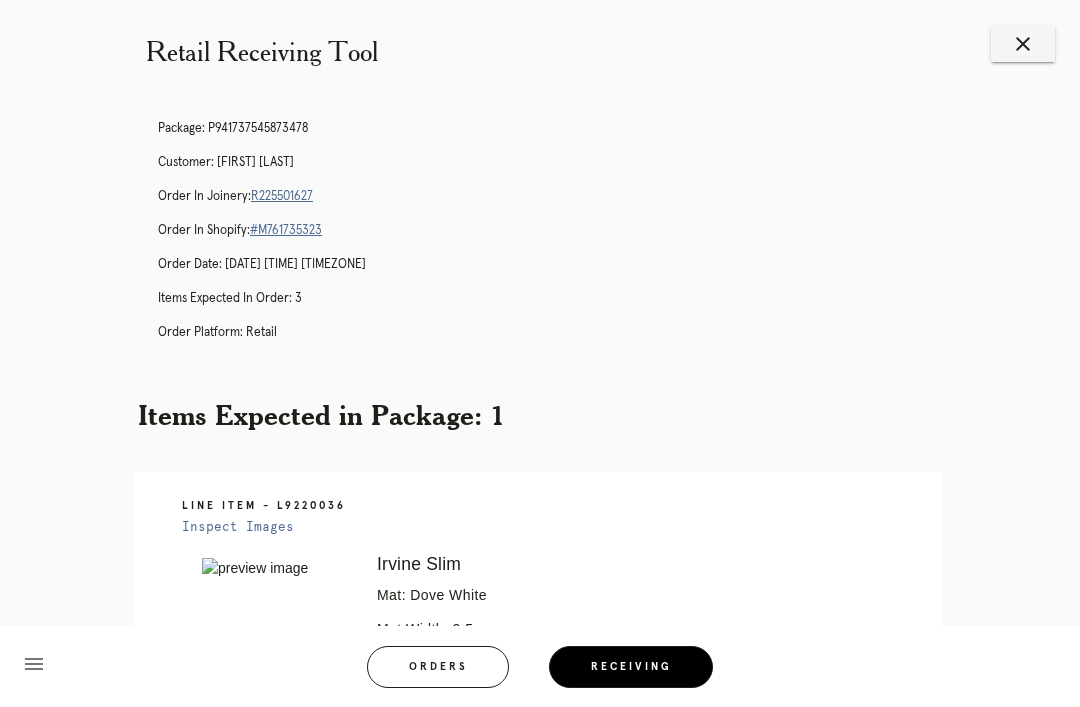 click on "Receiving" at bounding box center [631, 667] 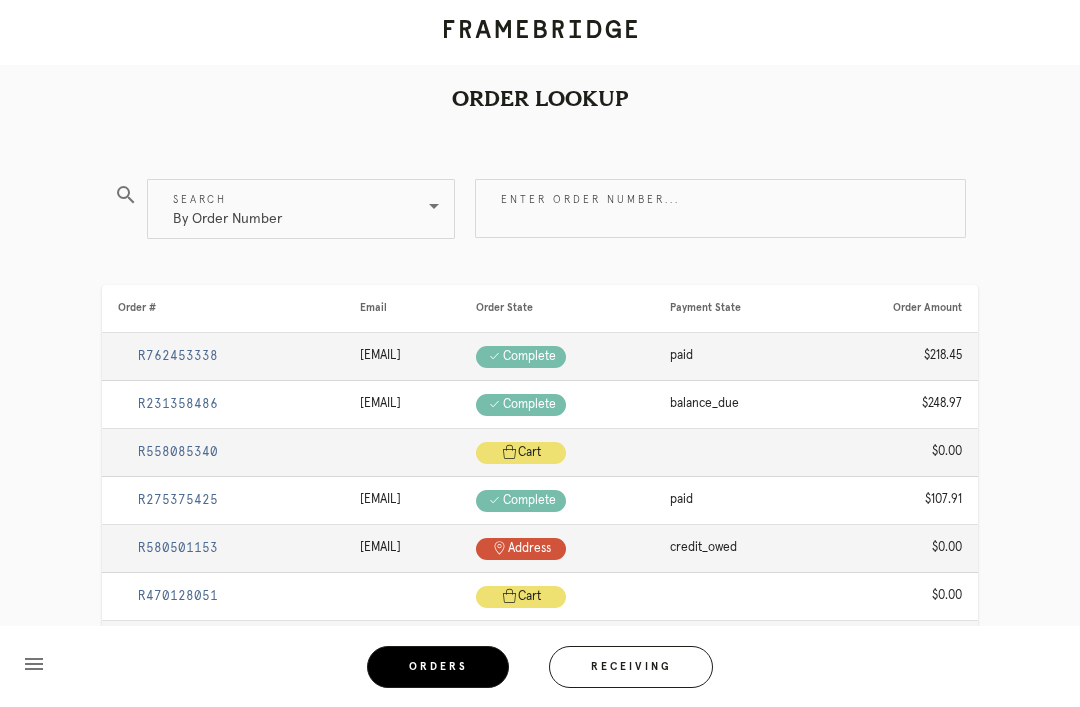 click on "Receiving" at bounding box center [631, 667] 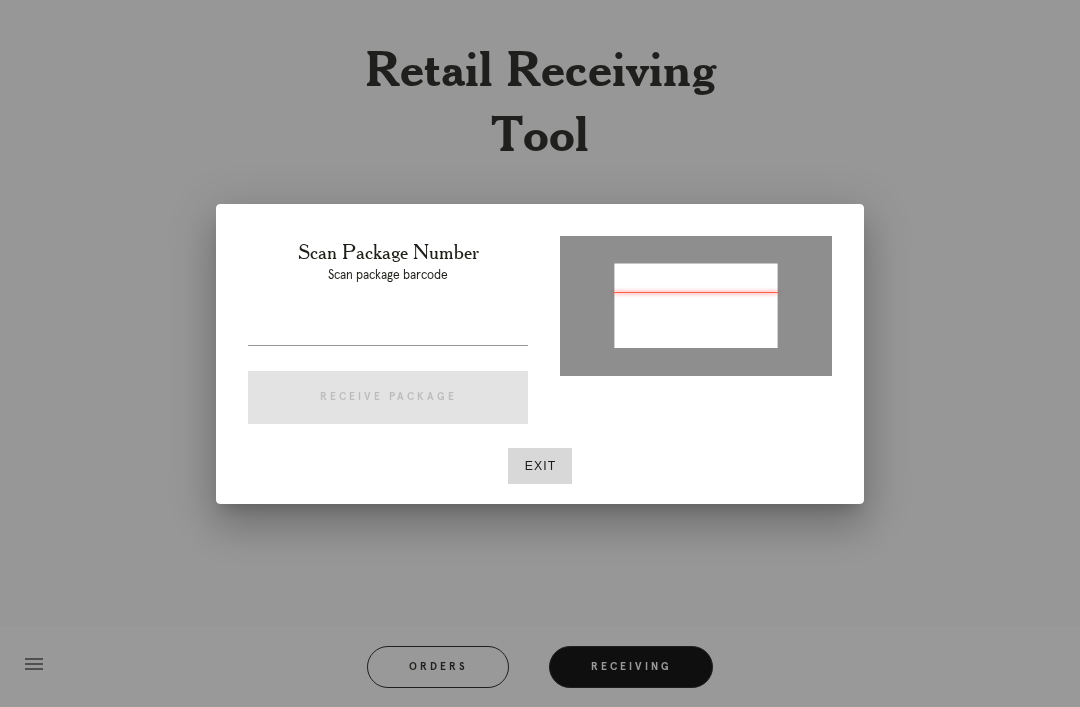 type on "P162613906826349" 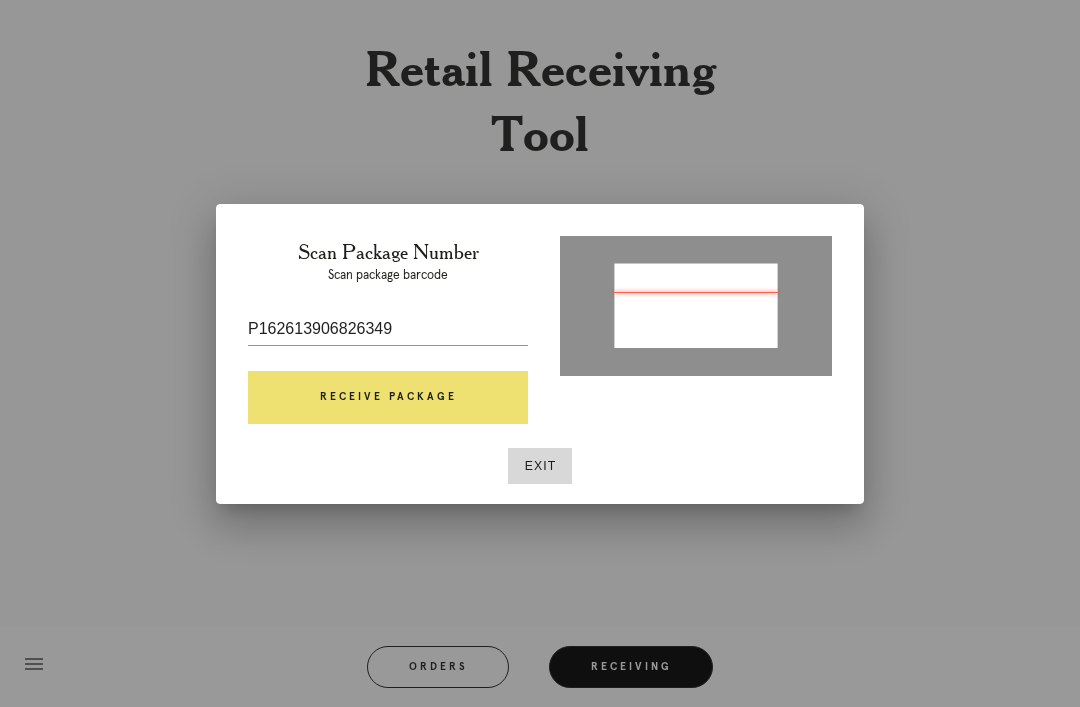 click on "Receive Package" at bounding box center [388, 398] 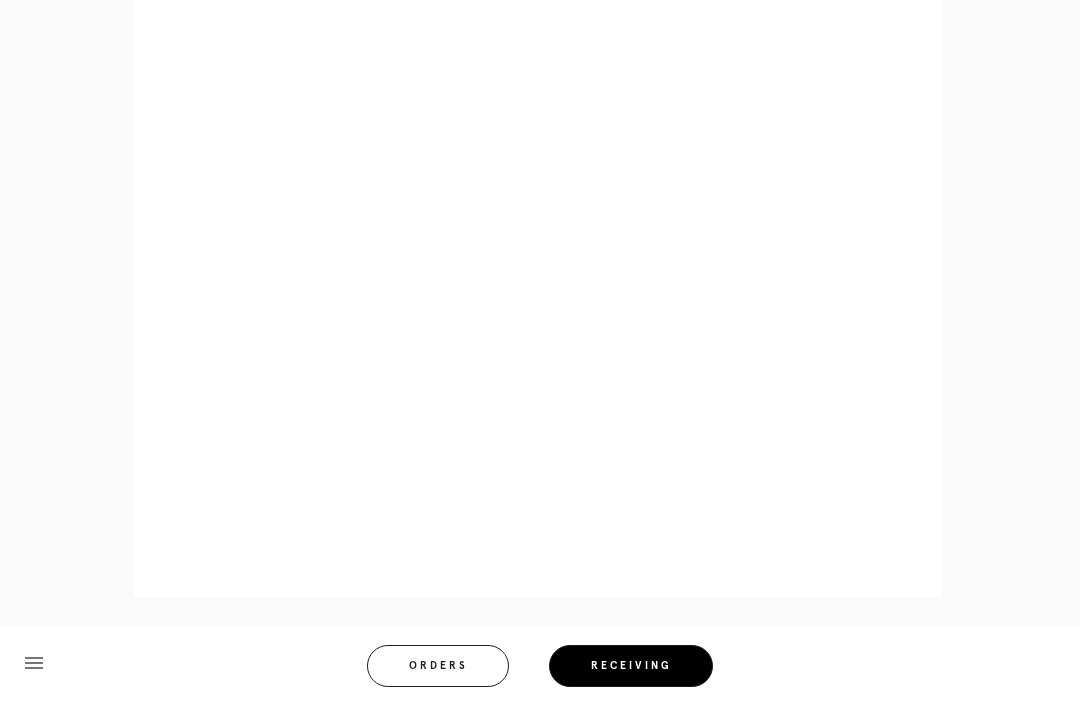 scroll, scrollTop: 974, scrollLeft: 0, axis: vertical 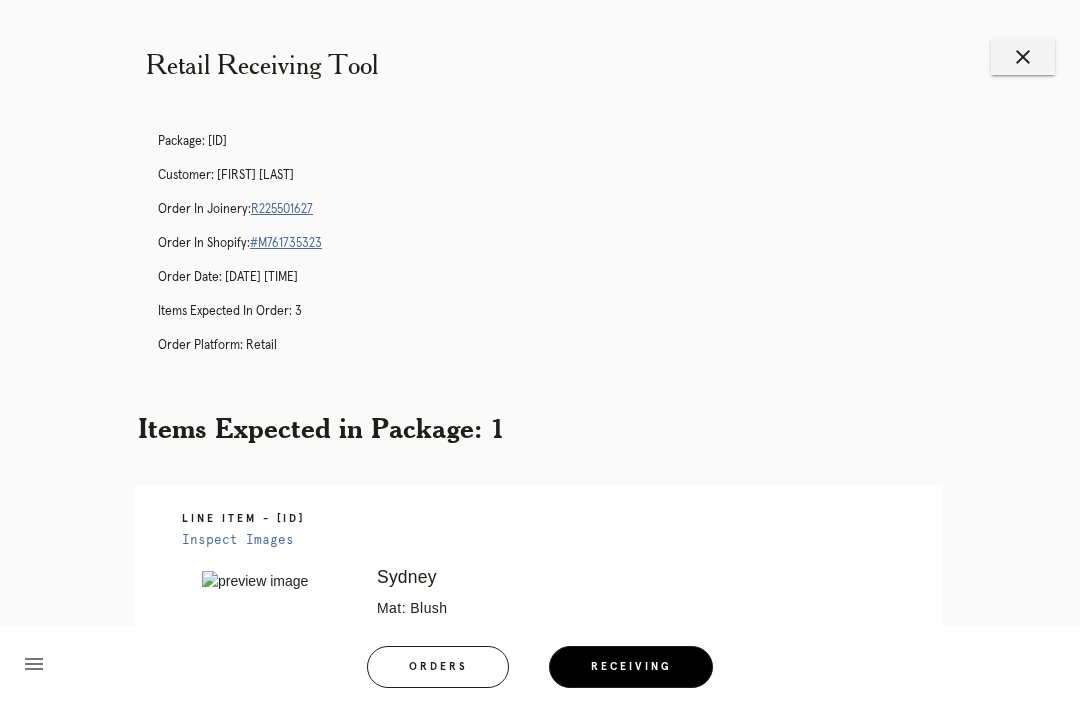 click on "R225501627" at bounding box center (282, 209) 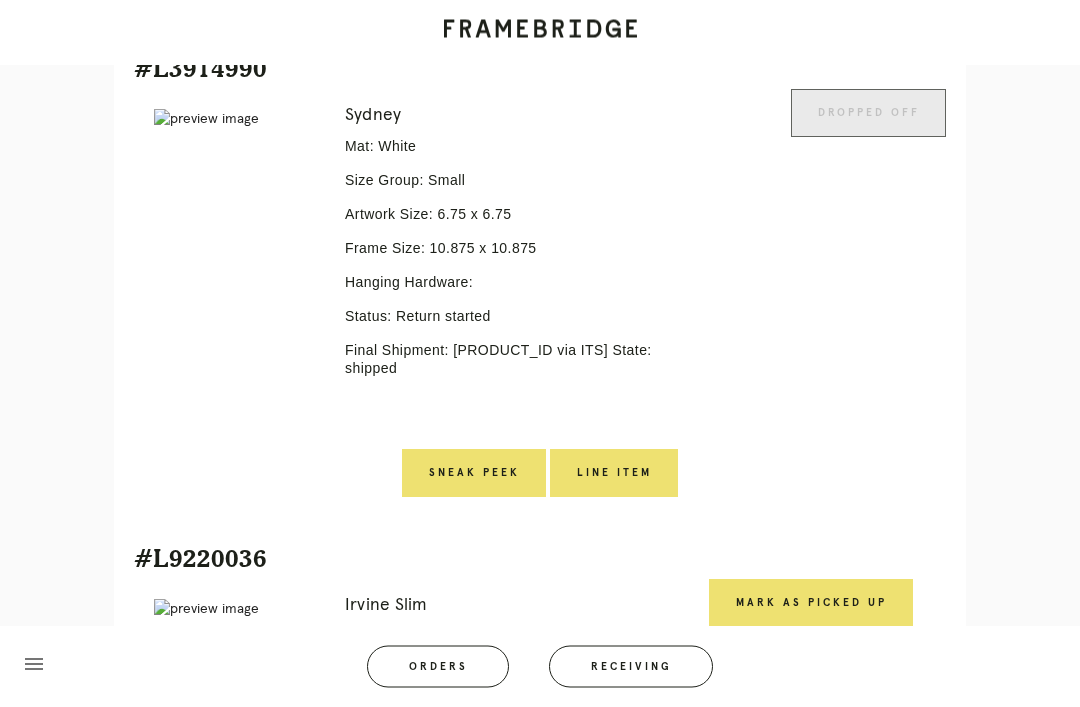 scroll, scrollTop: 995, scrollLeft: 0, axis: vertical 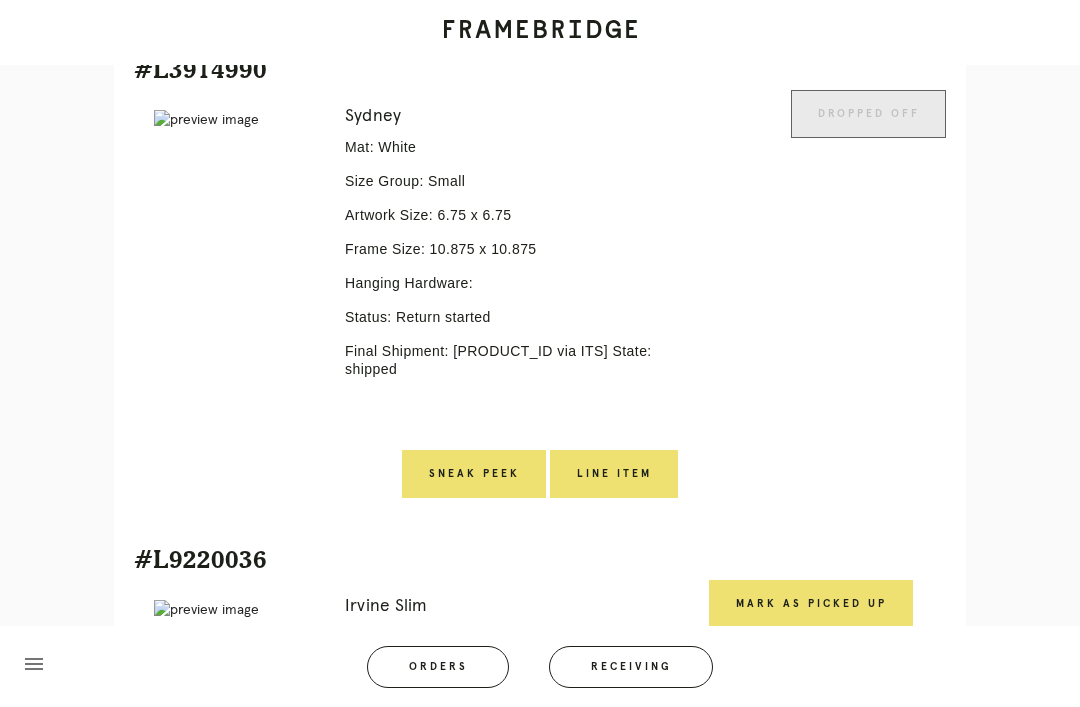 click on "Line Item" at bounding box center (614, 474) 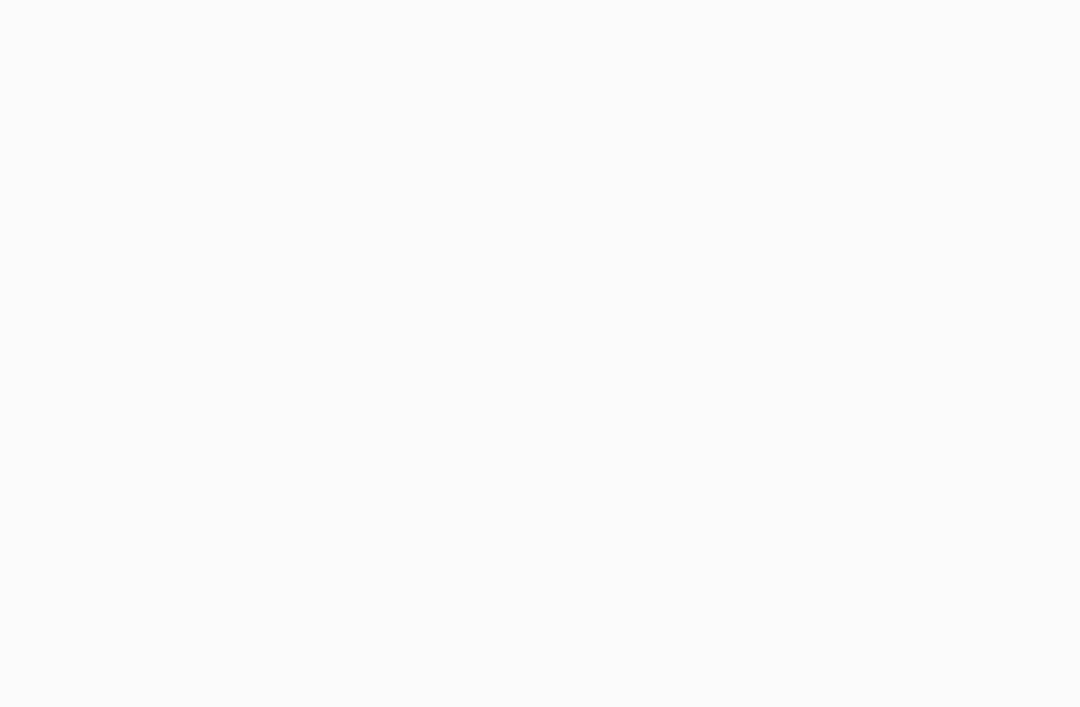 scroll, scrollTop: 0, scrollLeft: 0, axis: both 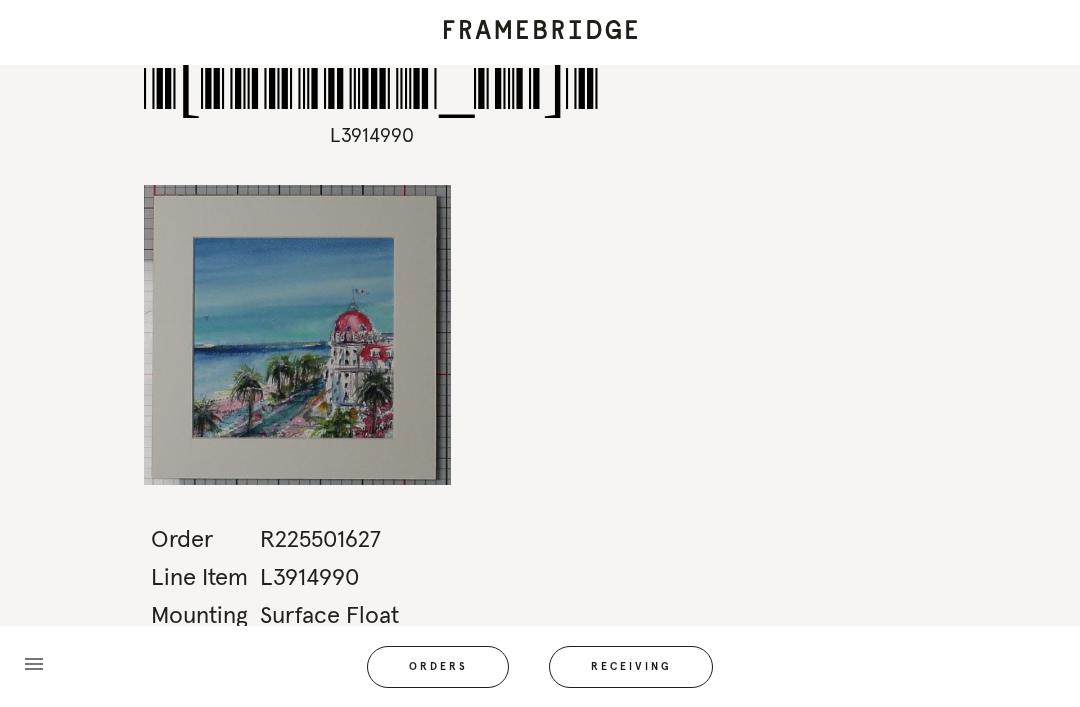 click on "Orders" at bounding box center [438, 667] 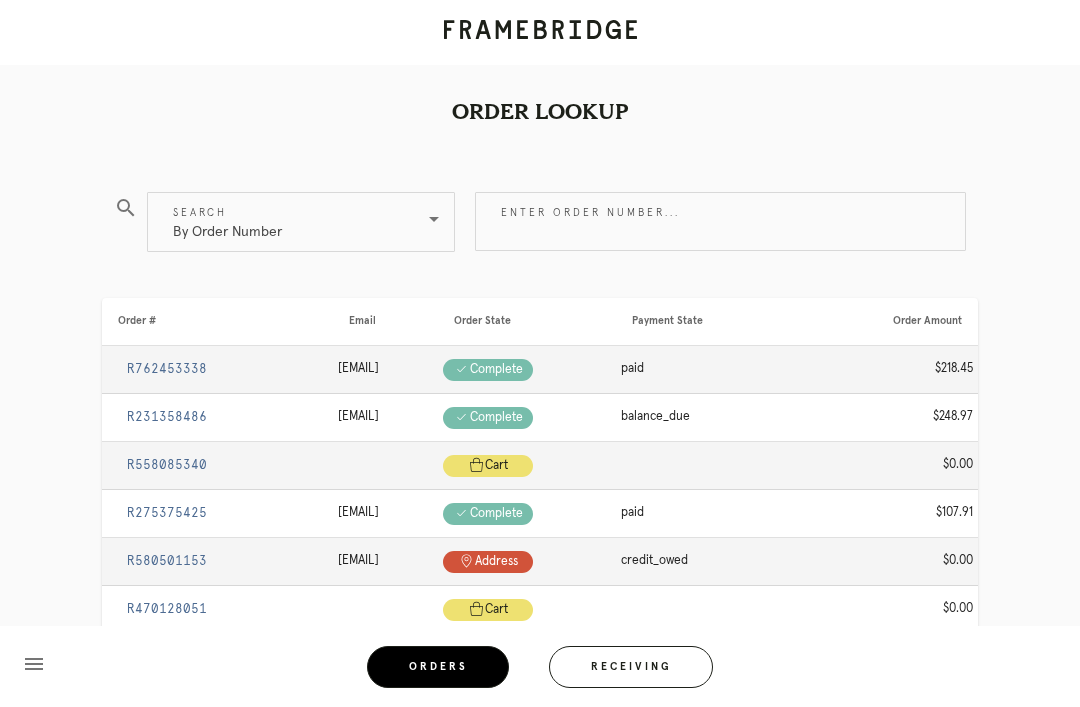 click on "Receiving" at bounding box center [631, 667] 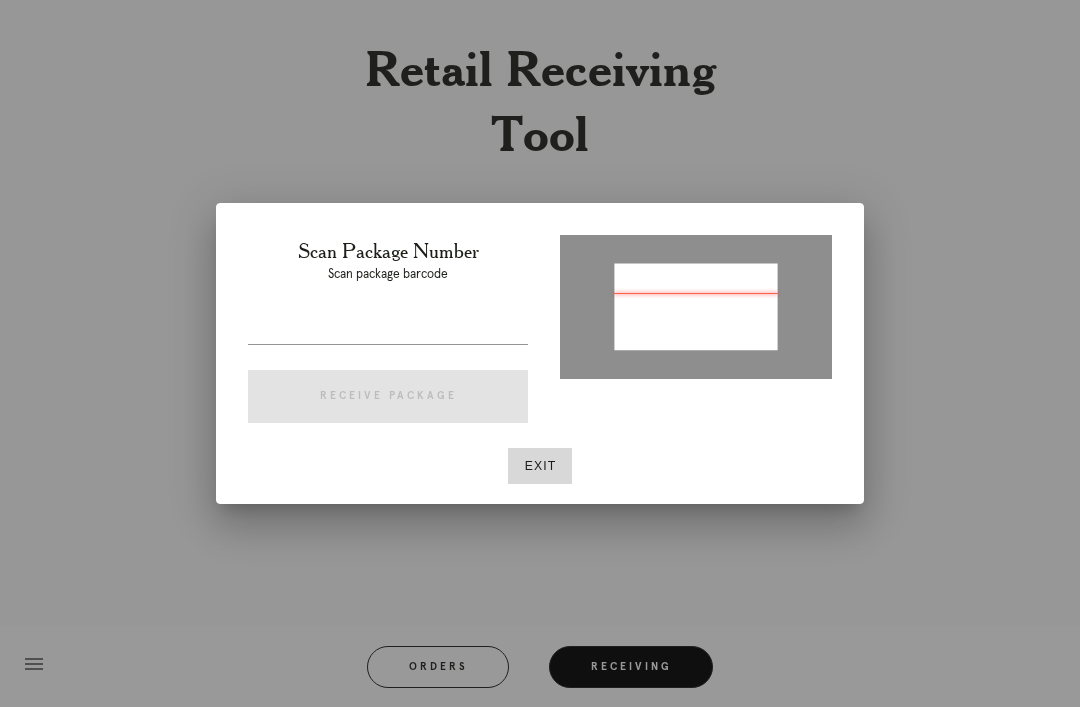 type on "P537981782892452" 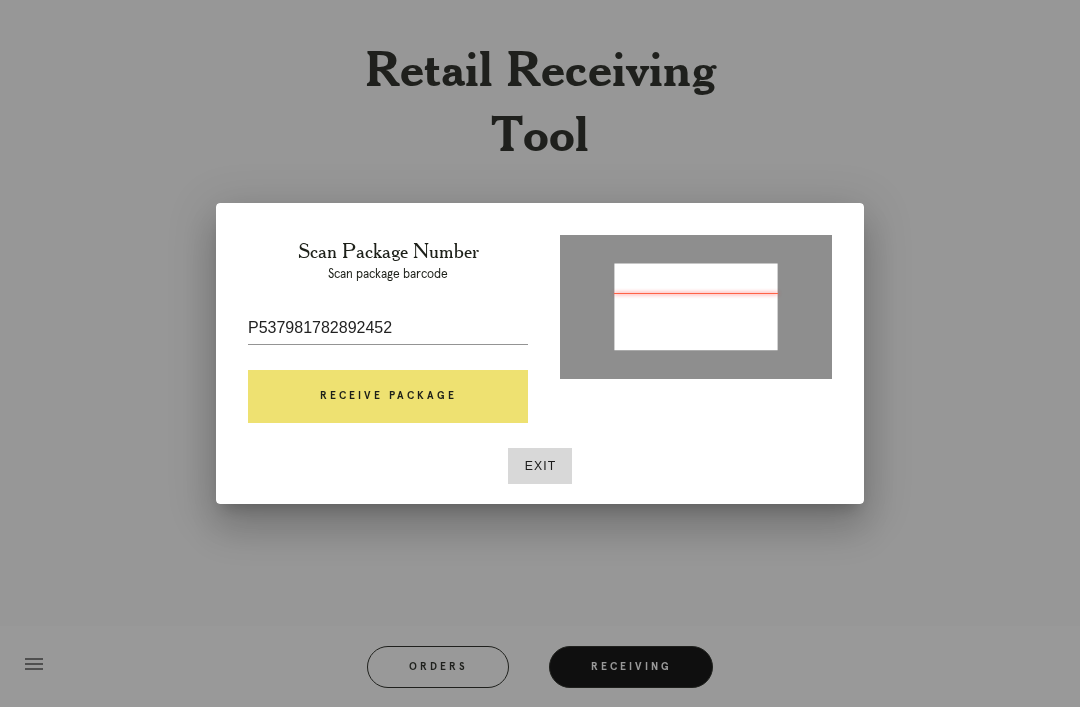 click on "Receive Package" at bounding box center (388, 397) 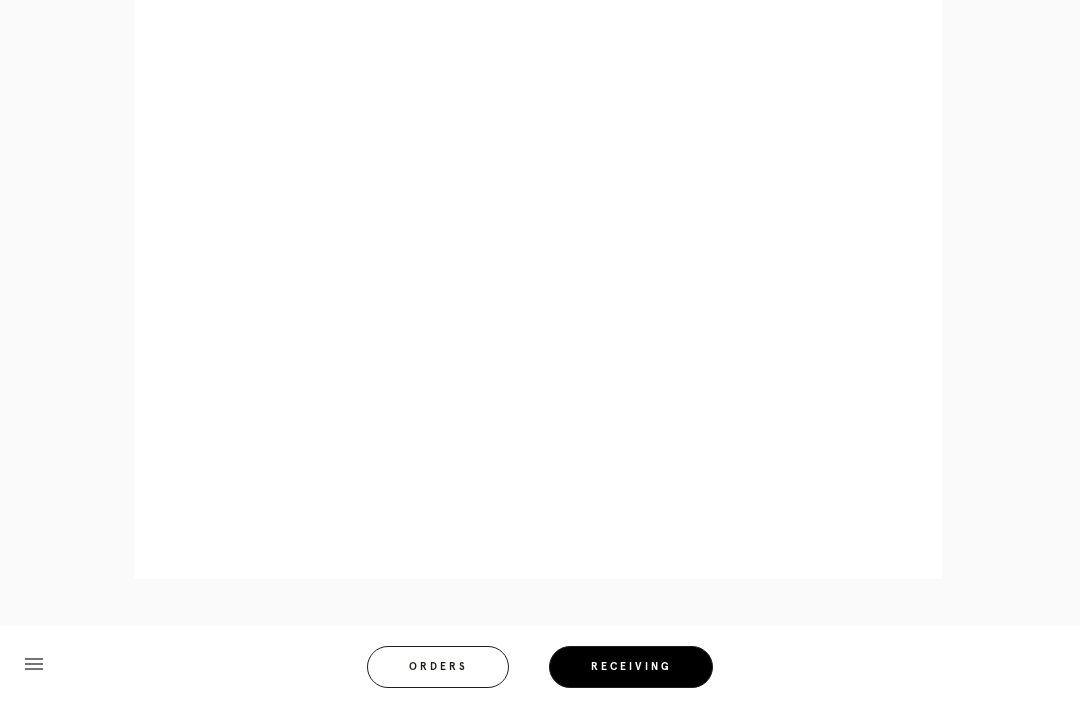 scroll, scrollTop: 976, scrollLeft: 0, axis: vertical 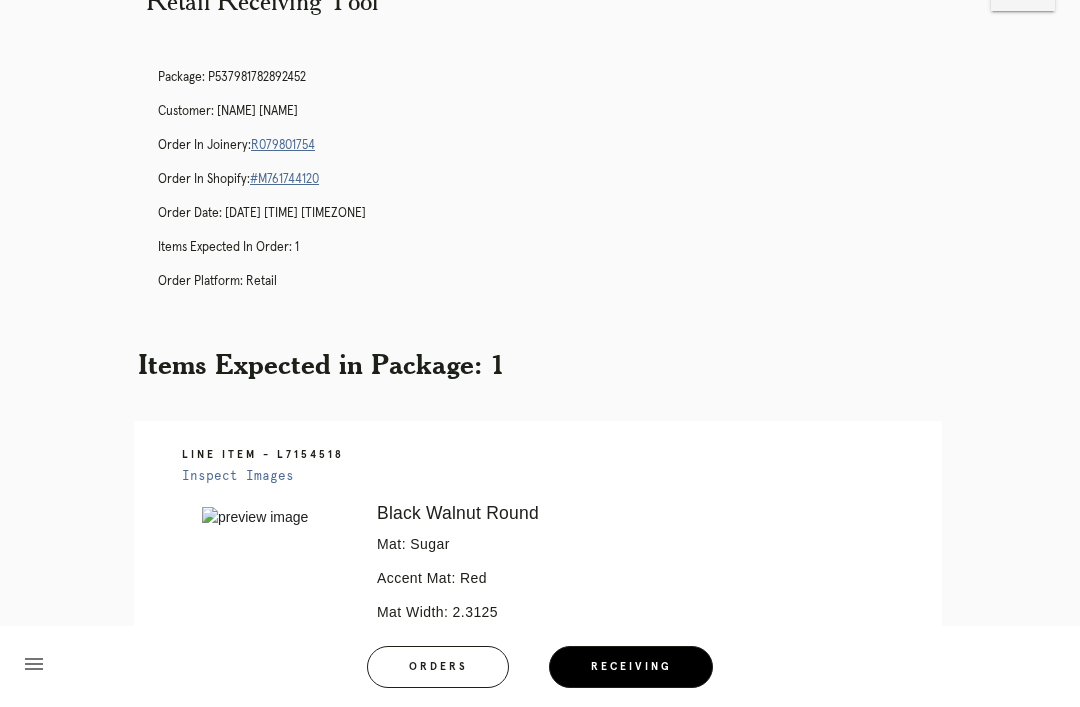 click on "Receiving" at bounding box center (631, 667) 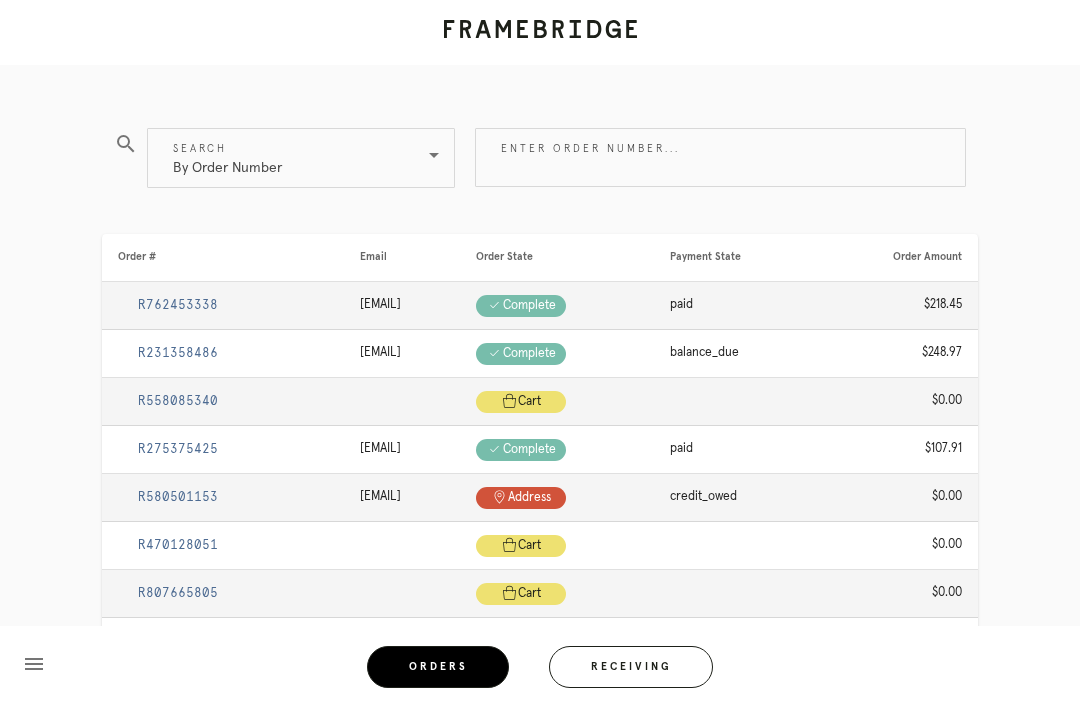 click on "Receiving" at bounding box center [631, 667] 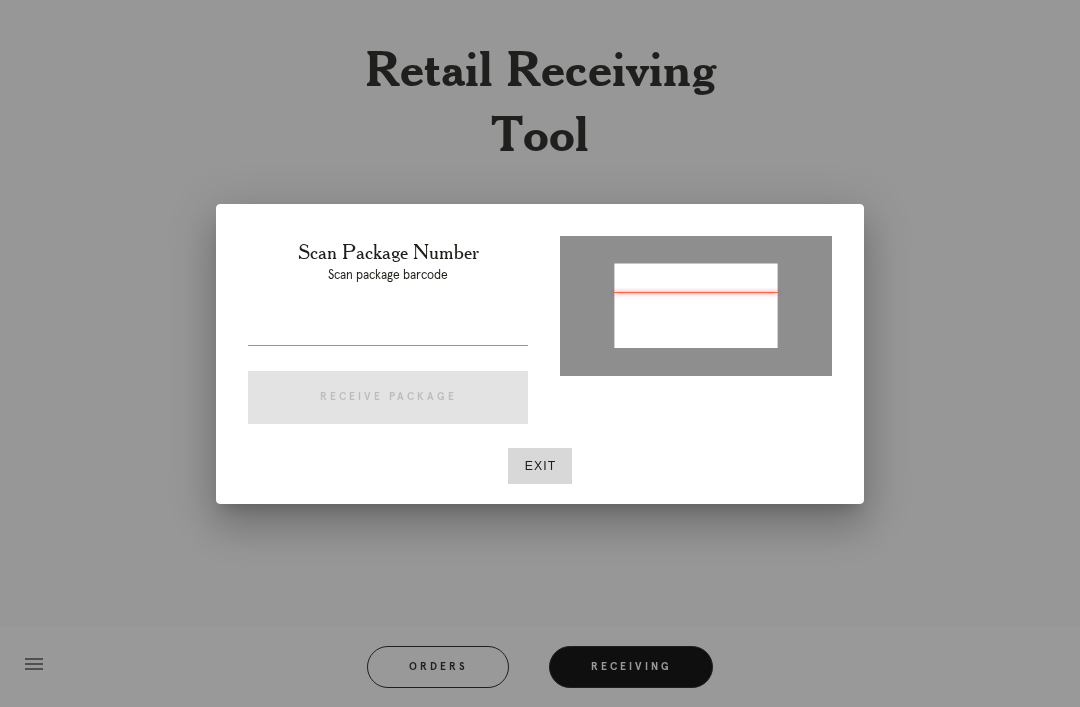 type on "P245033142290696" 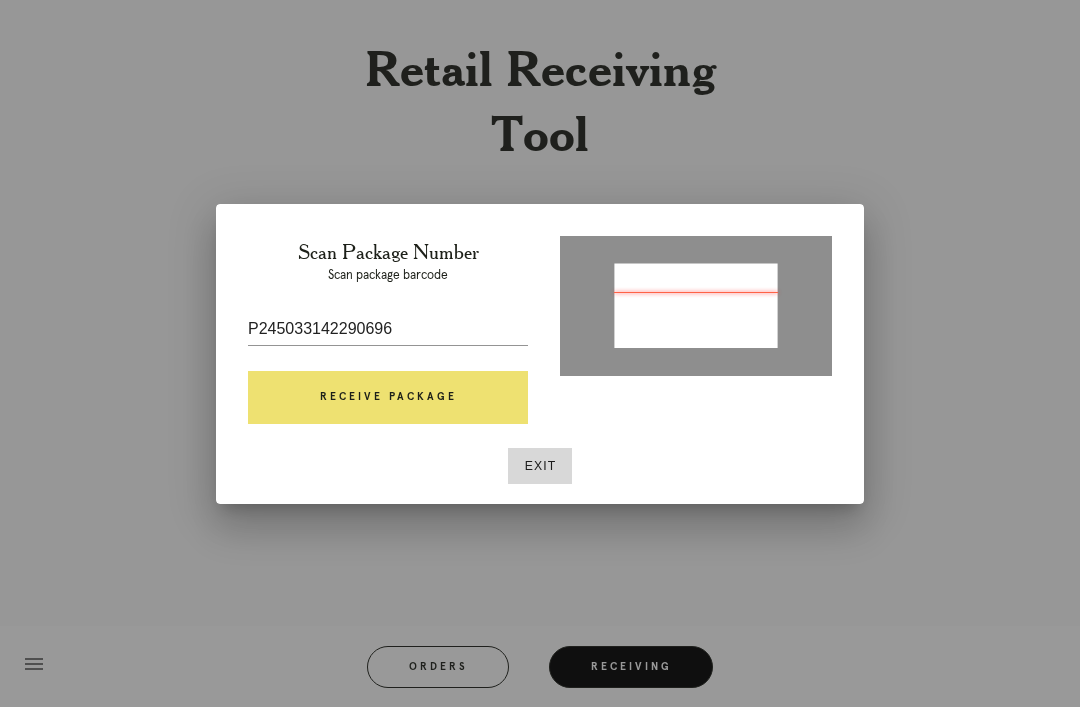 click on "Receive Package" at bounding box center [388, 398] 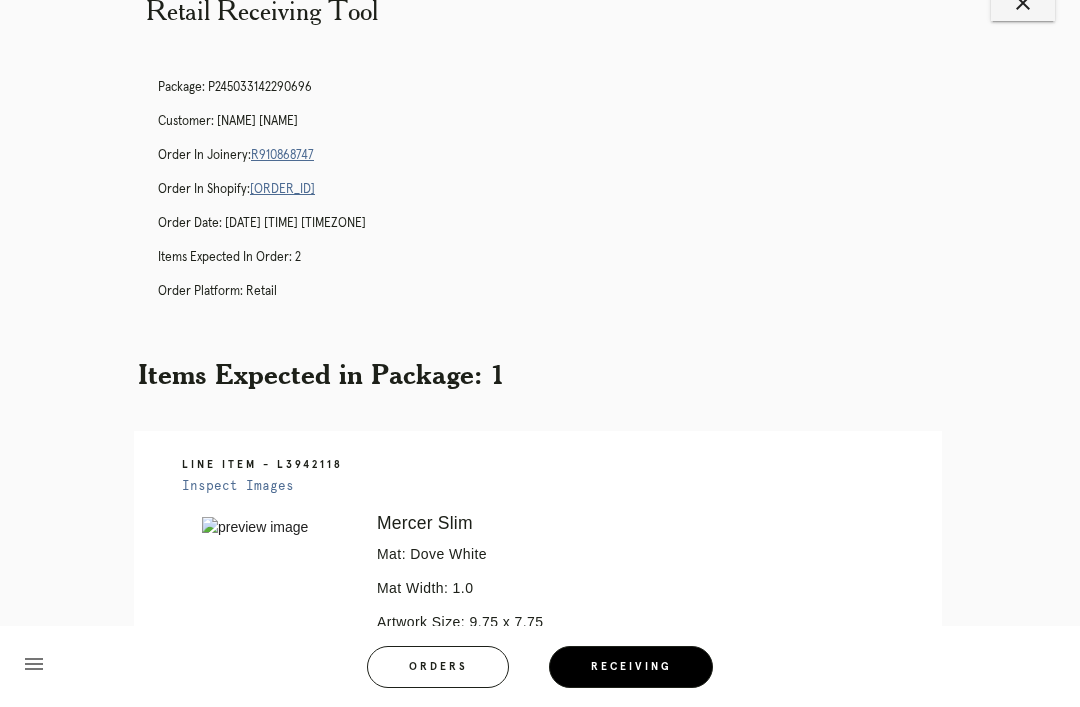 scroll, scrollTop: 51, scrollLeft: 0, axis: vertical 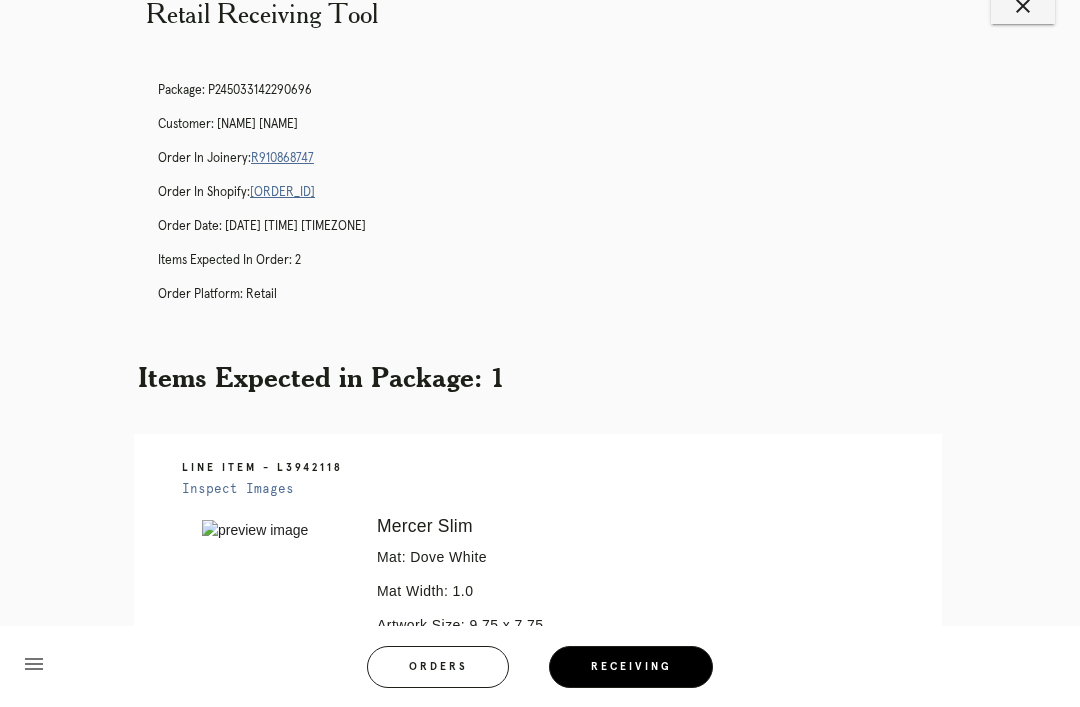 click on "Package: P245033142290696   Customer: Gayle Ephraim
Order in Joinery:
R910868747
Order in Shopify:
#M761738305
Order Date:
07/23/2025 12:03 PM EDT
Items Expected in Order: 2   Order Platform: retail" at bounding box center (560, 201) 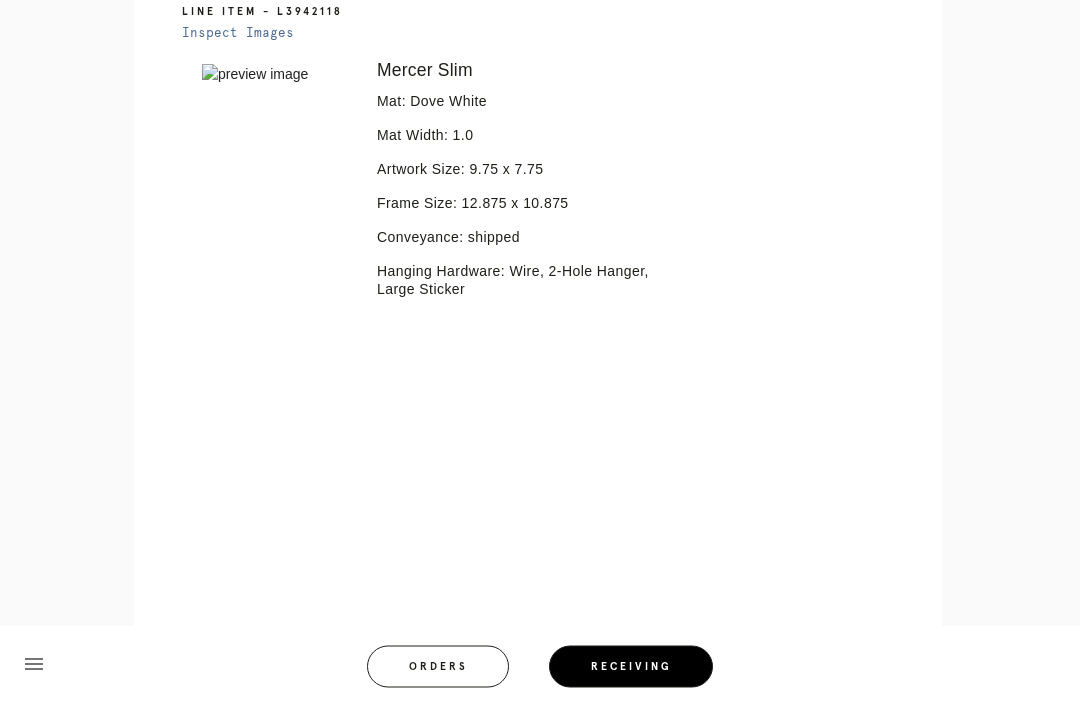 scroll, scrollTop: 511, scrollLeft: 0, axis: vertical 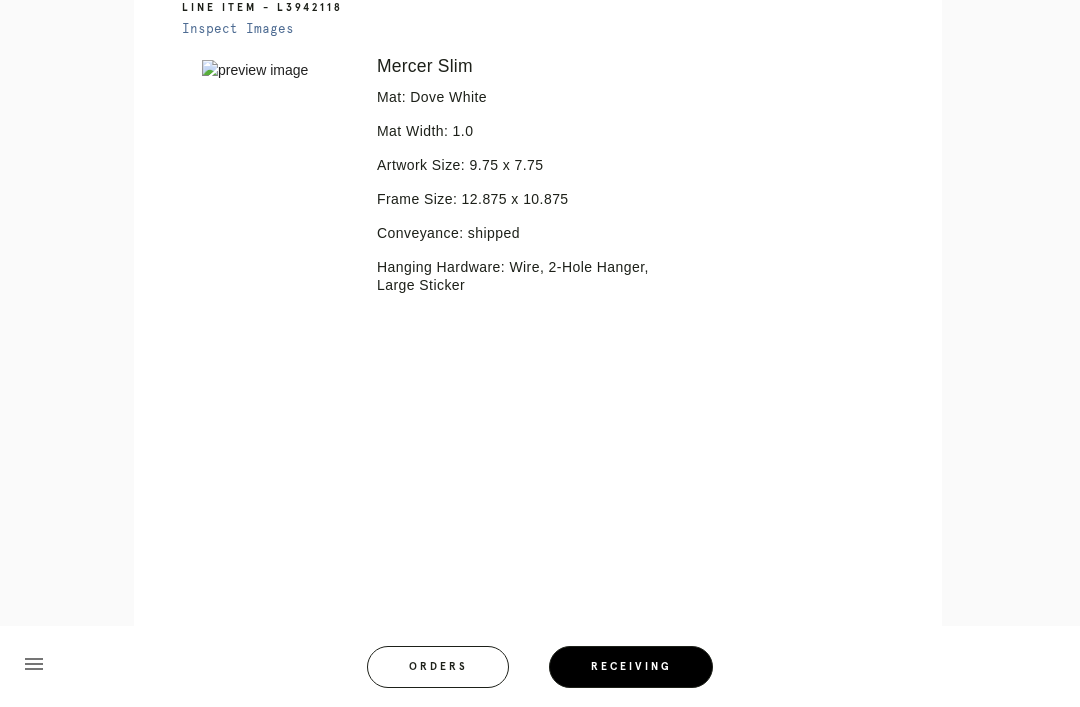 click on "Orders" at bounding box center (438, 667) 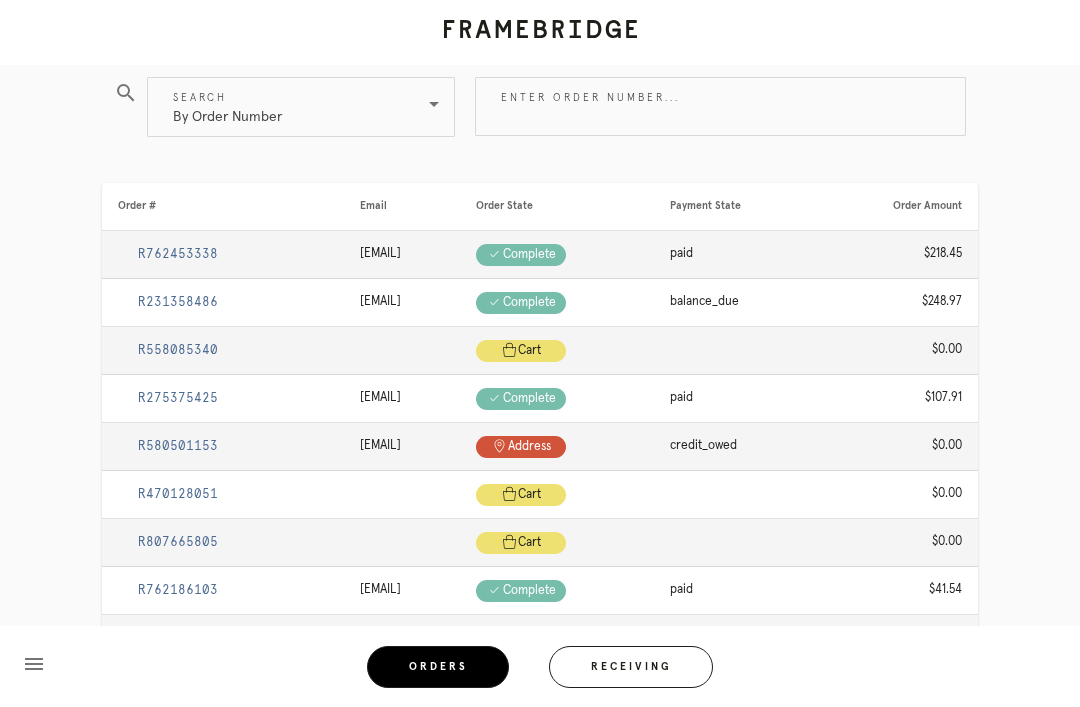 scroll, scrollTop: 0, scrollLeft: 0, axis: both 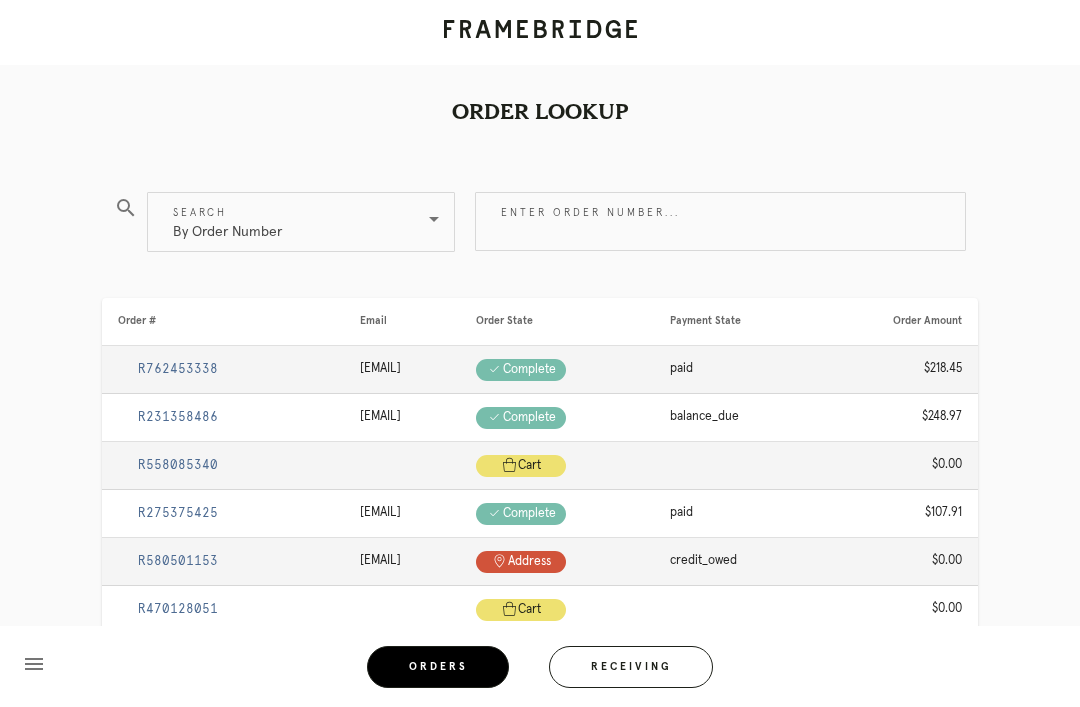 click on "Receiving" at bounding box center [631, 667] 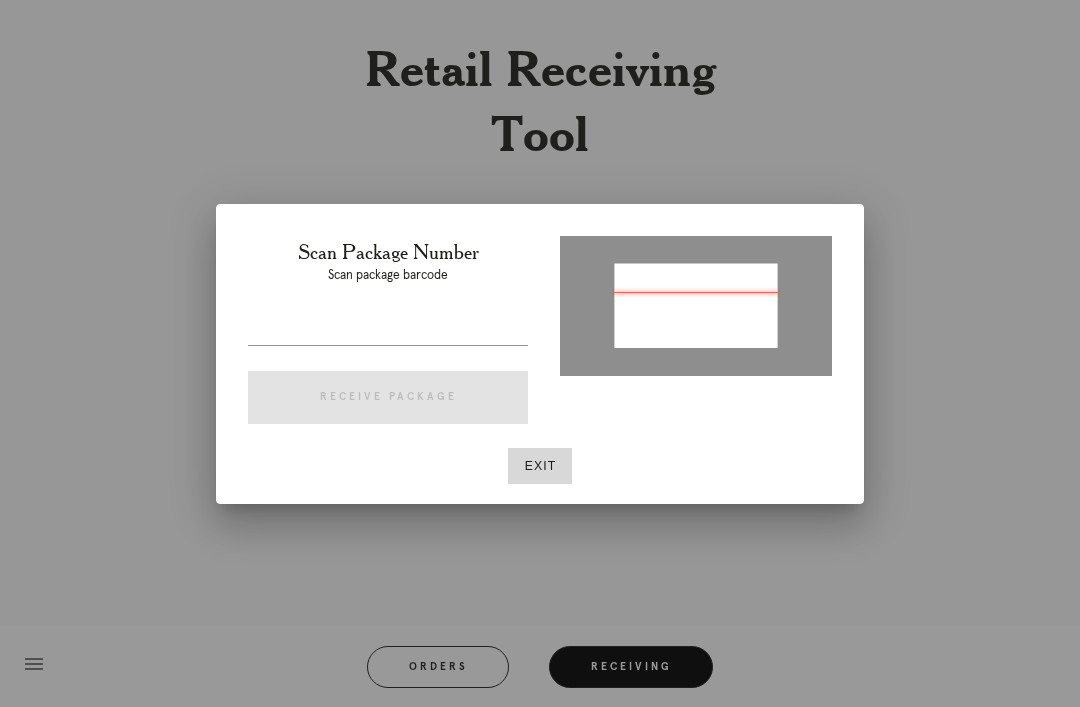 type on "P245033142290696" 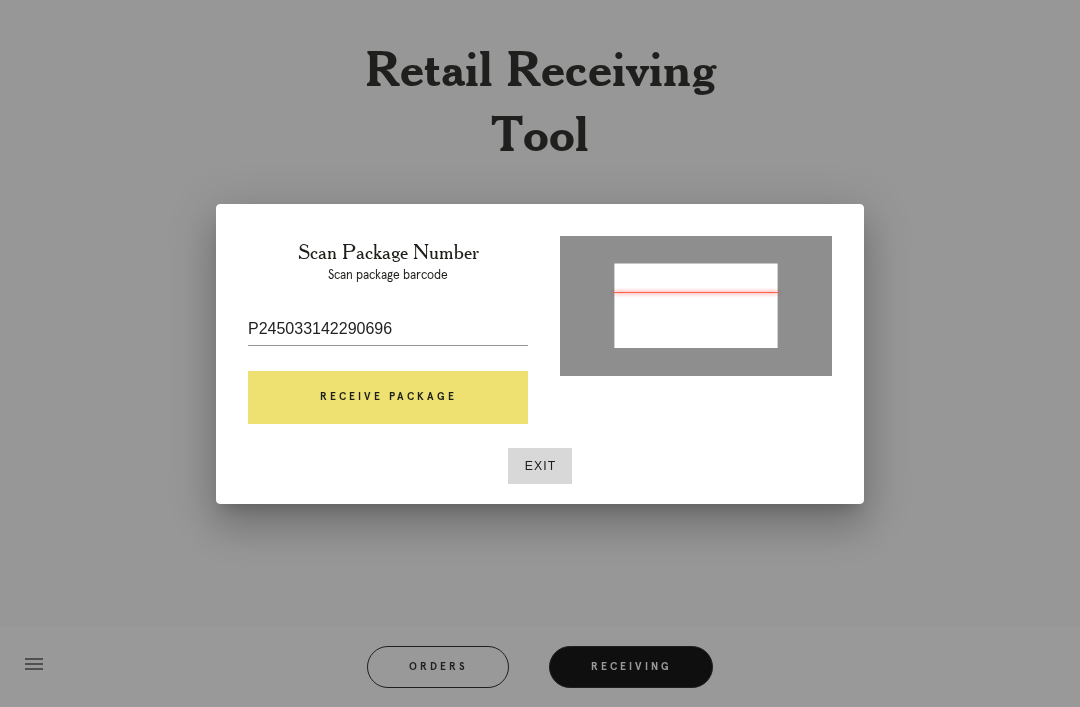 click on "Receive Package" at bounding box center [388, 398] 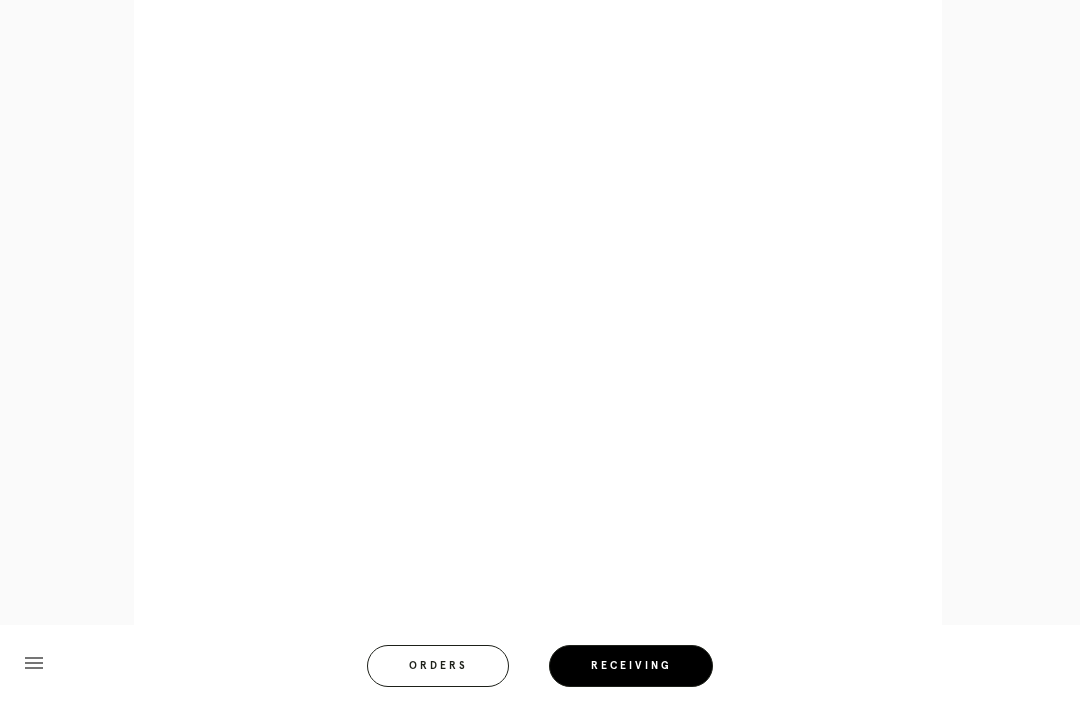 scroll, scrollTop: 858, scrollLeft: 0, axis: vertical 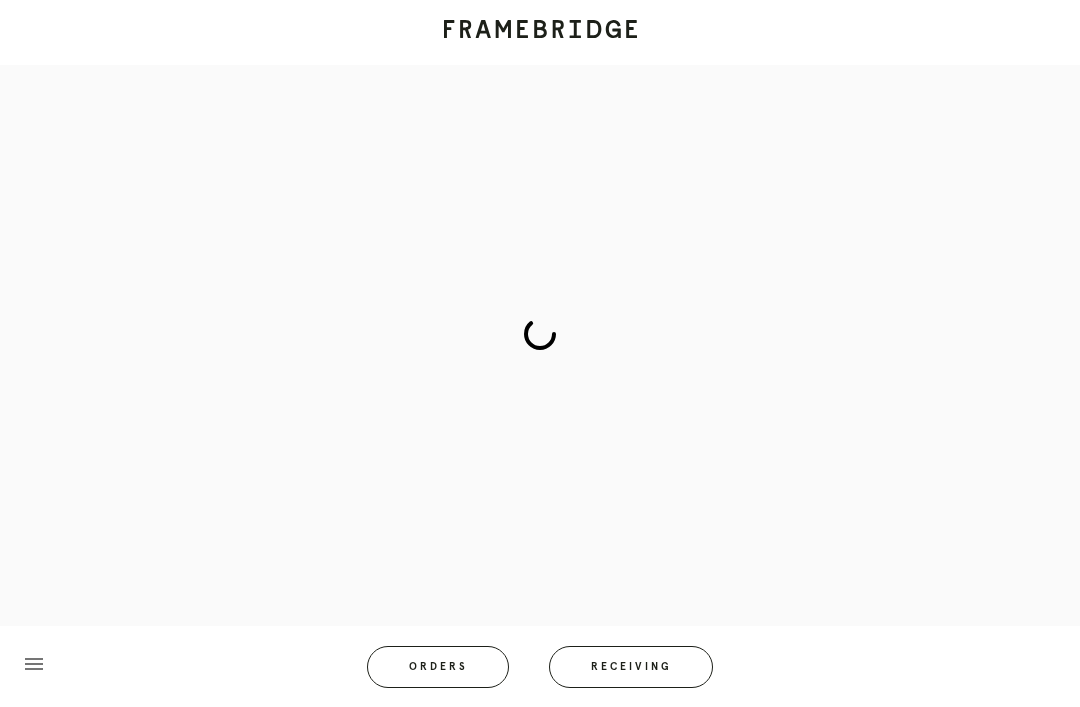 click on "Orders" at bounding box center (438, 667) 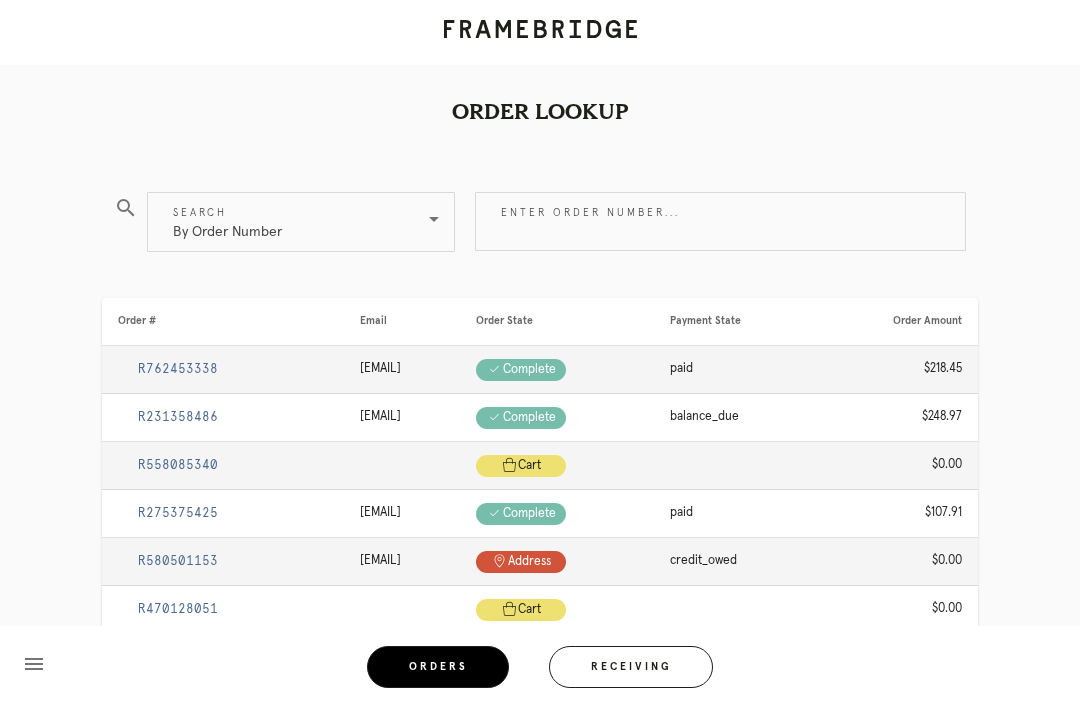 click on "Receiving" at bounding box center [631, 667] 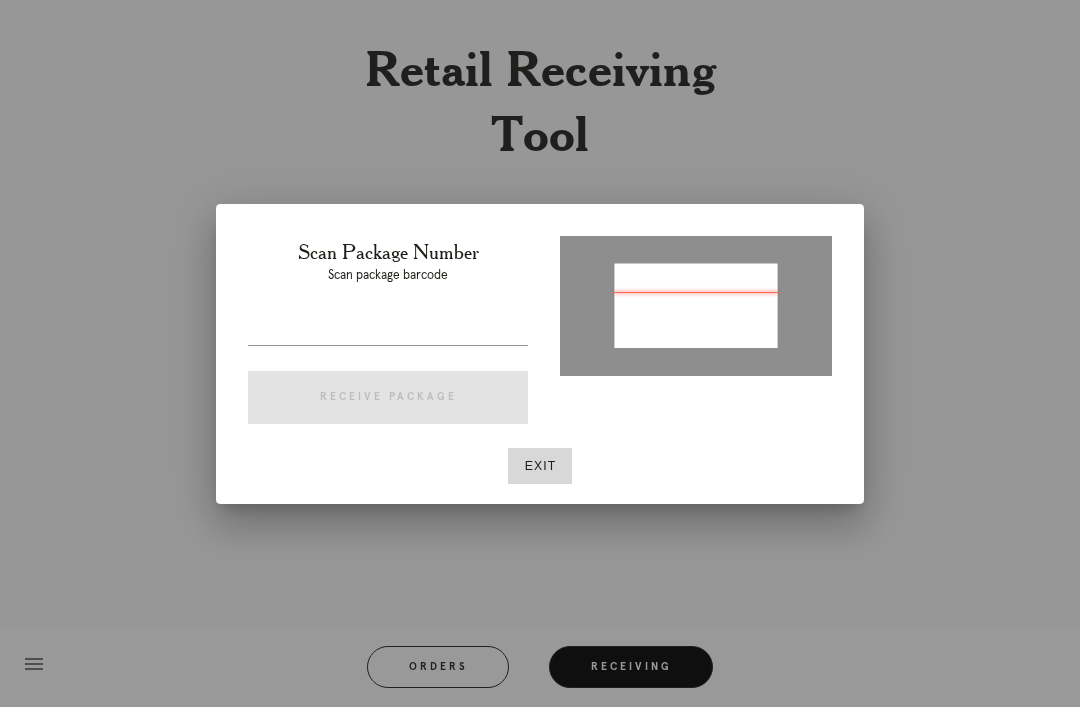 type on "P228258655350297" 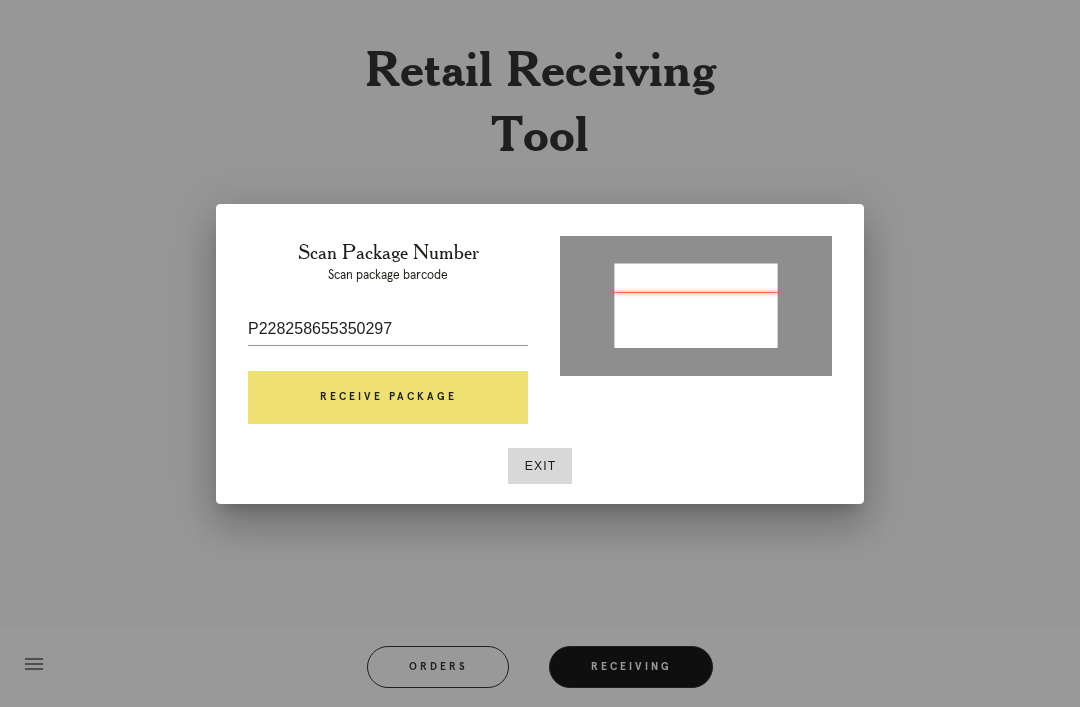 click on "Receive Package" at bounding box center [388, 398] 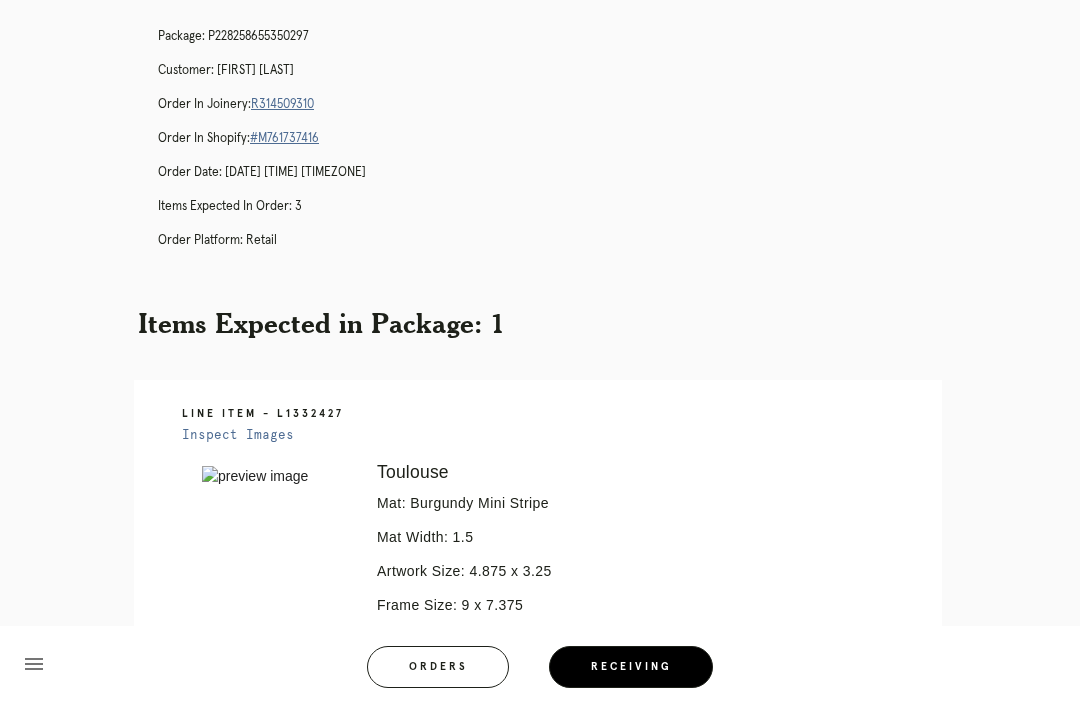 scroll, scrollTop: 0, scrollLeft: 0, axis: both 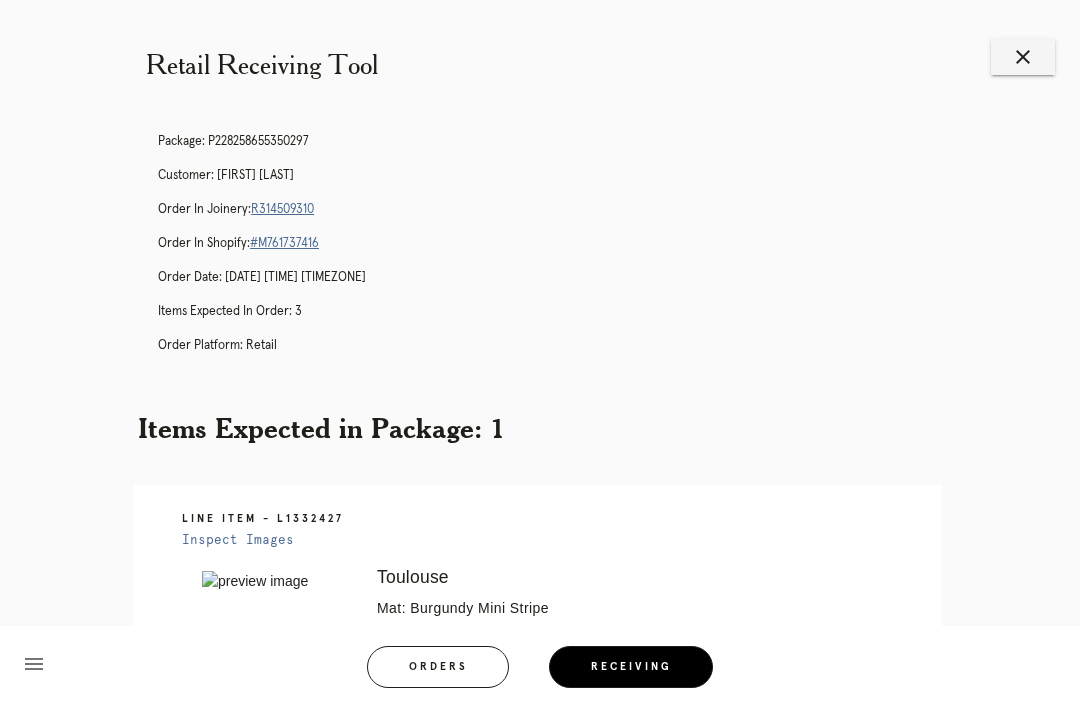 click on "[NUMBER]" at bounding box center [282, 209] 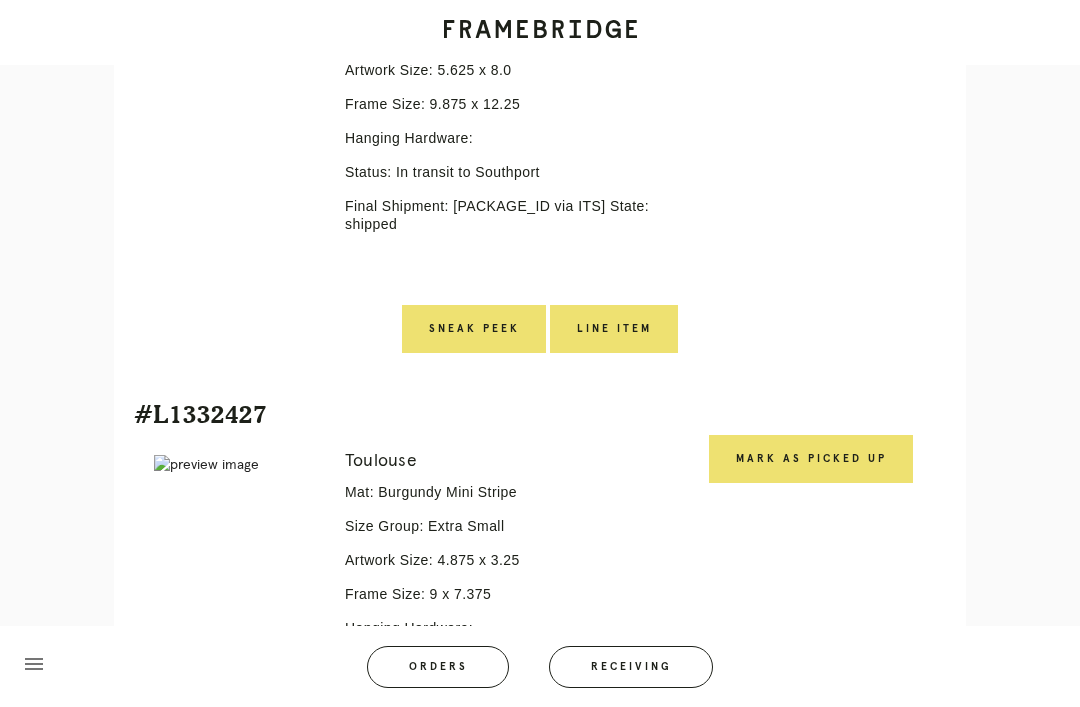 scroll, scrollTop: 1359, scrollLeft: 0, axis: vertical 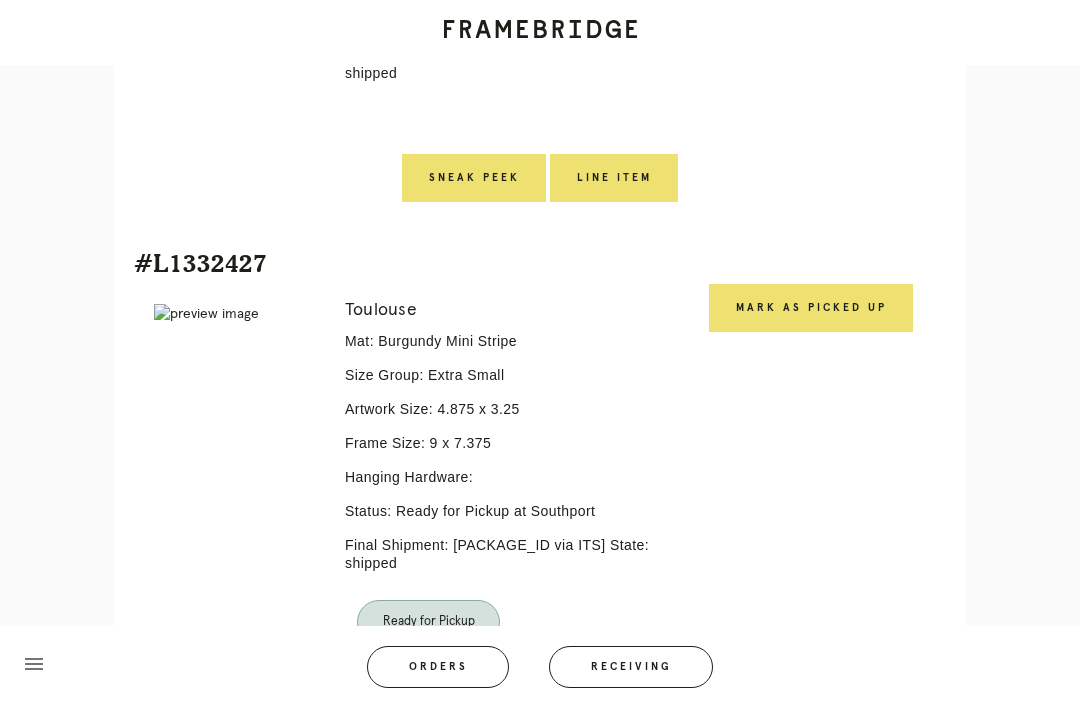 click on "Mark as Picked Up" at bounding box center (811, 308) 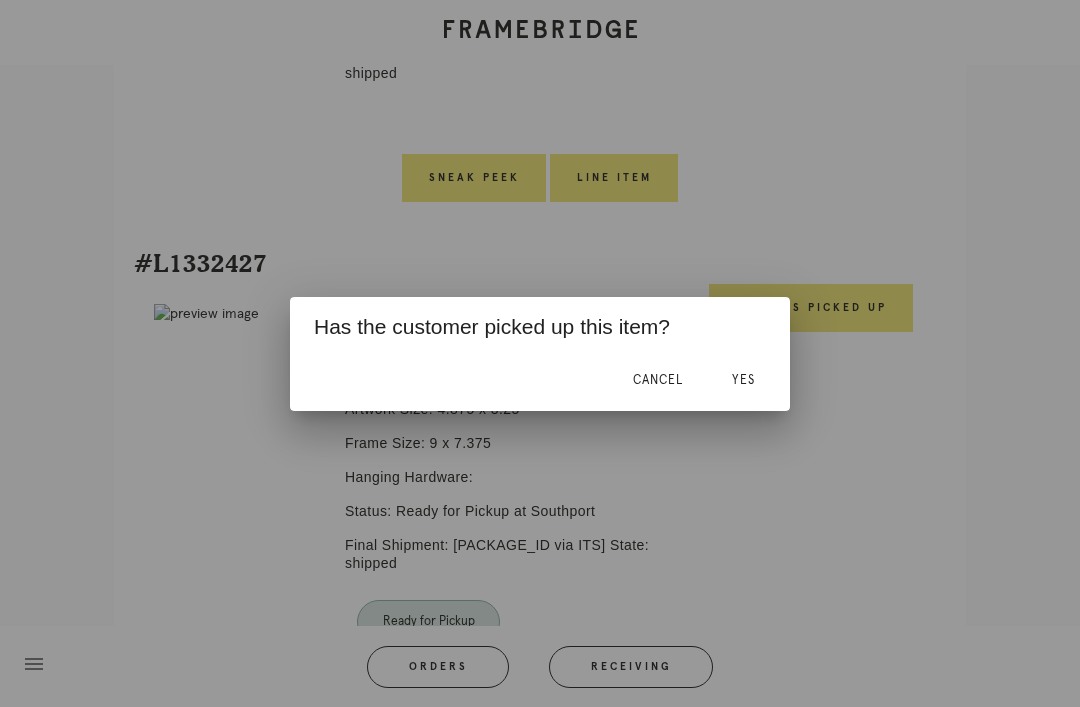 click on "Yes" at bounding box center (743, 380) 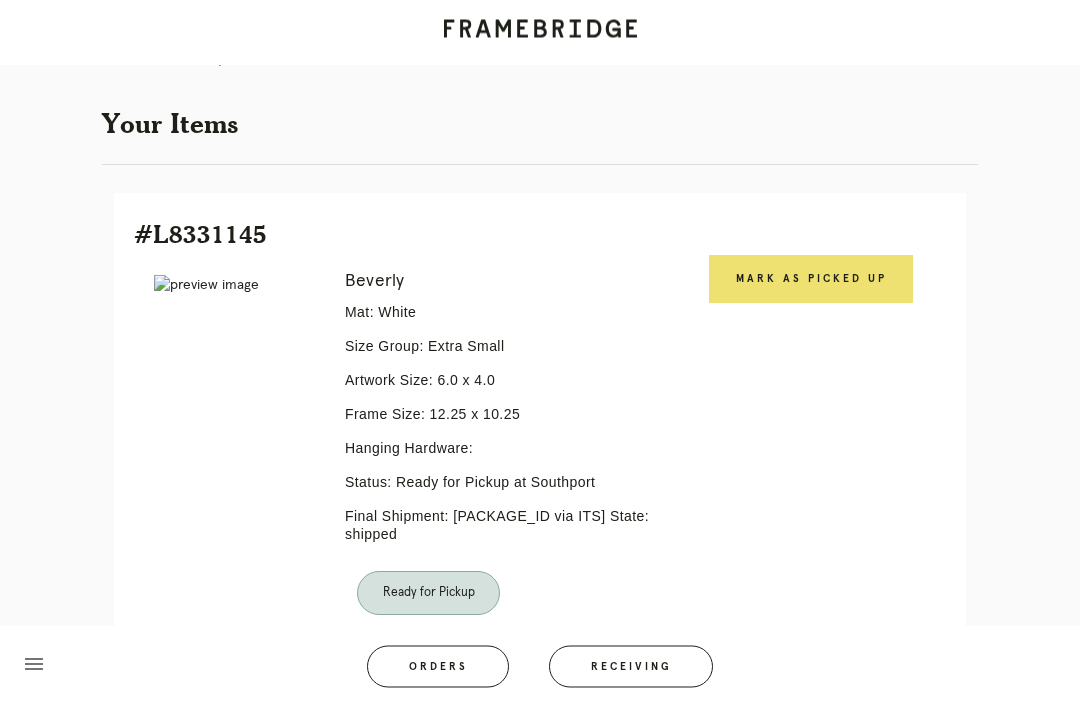 click on "Mark as Picked Up" at bounding box center [811, 280] 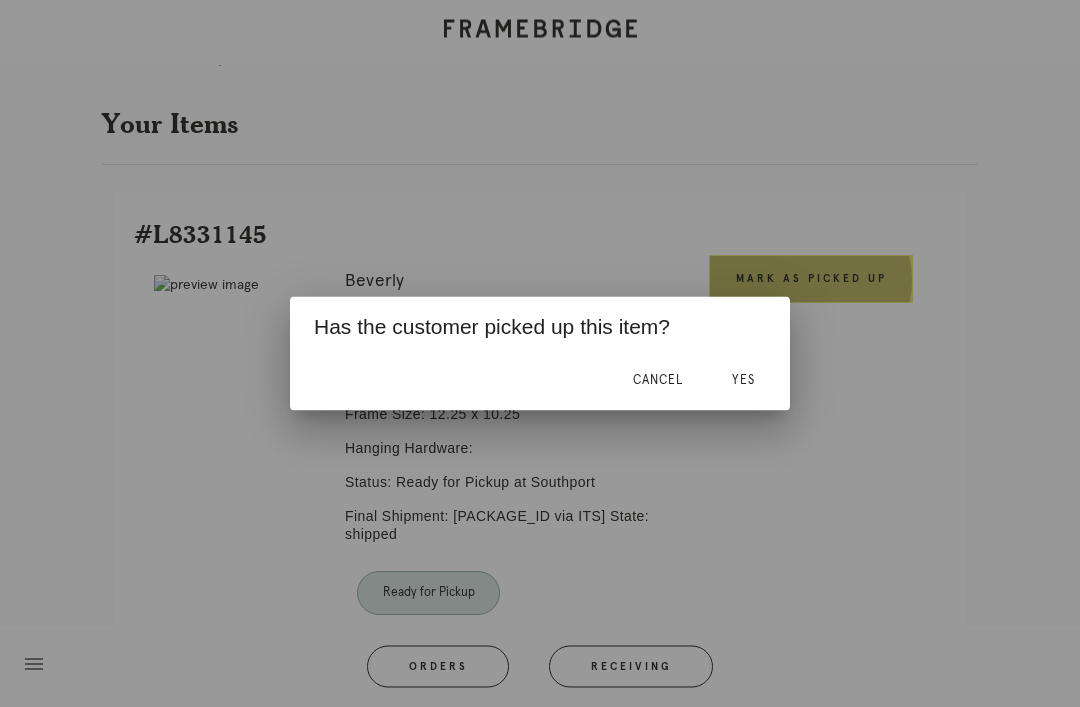 scroll, scrollTop: 340, scrollLeft: 0, axis: vertical 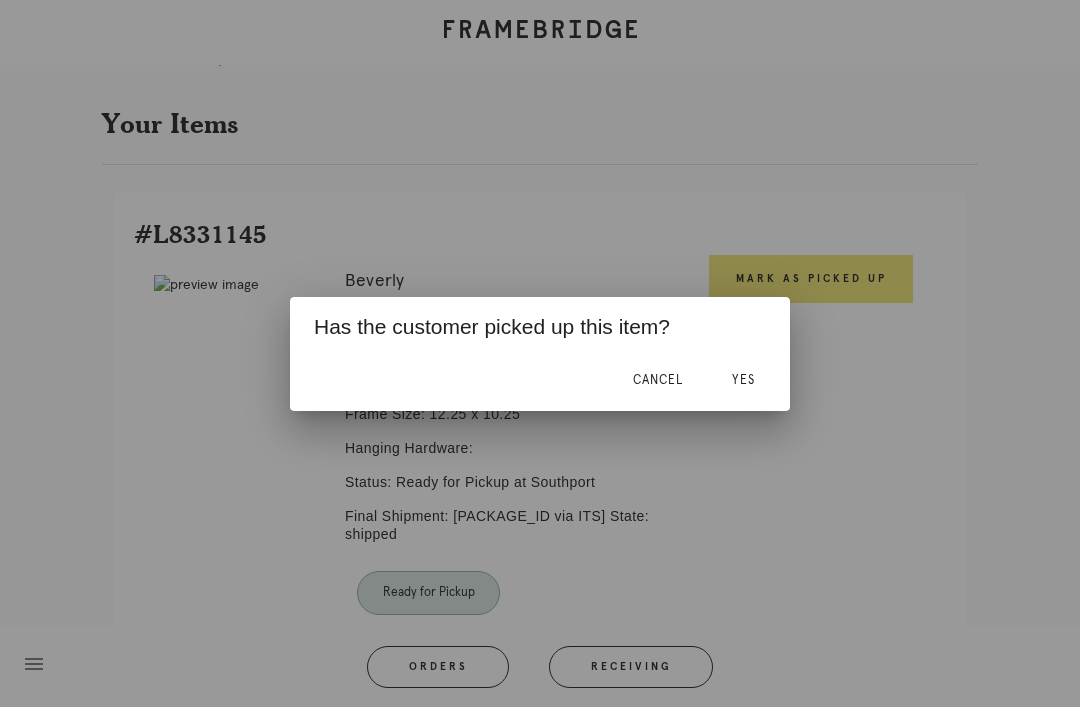 click on "Yes" at bounding box center [743, 381] 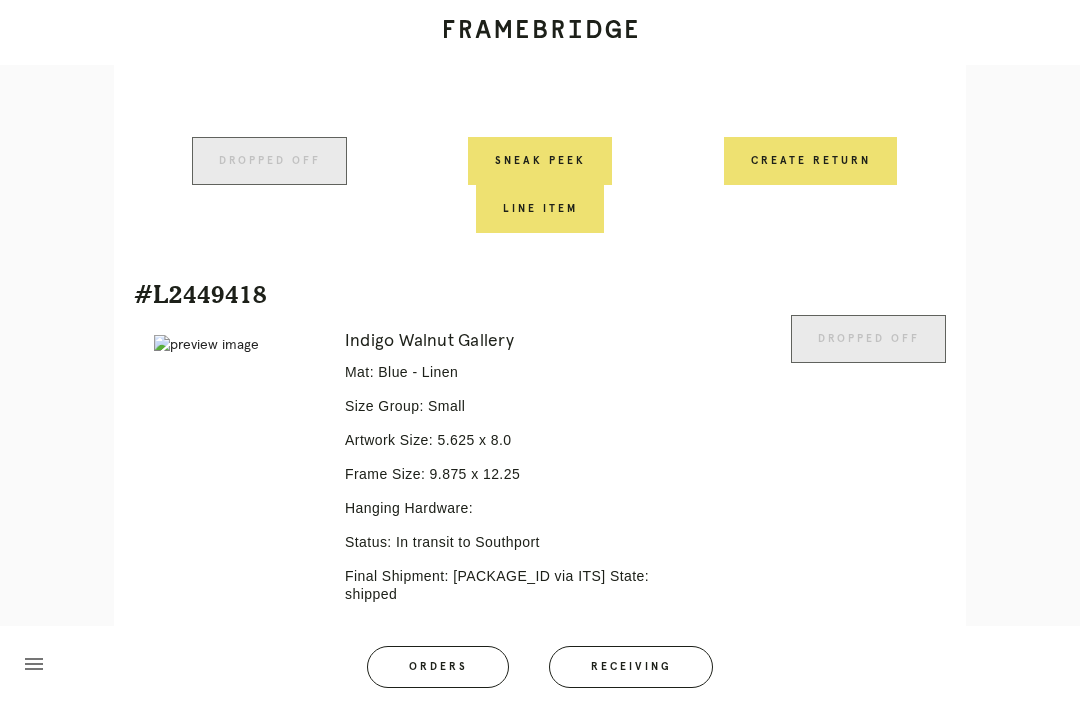 scroll, scrollTop: 837, scrollLeft: 0, axis: vertical 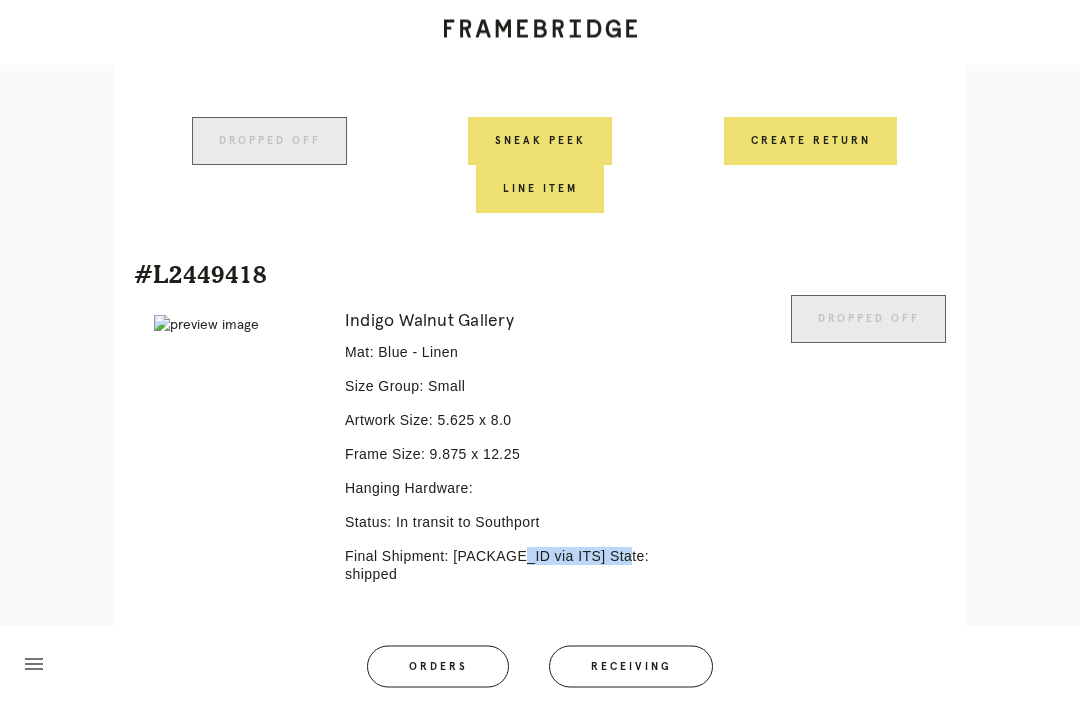 click on "Receiving" at bounding box center [631, 667] 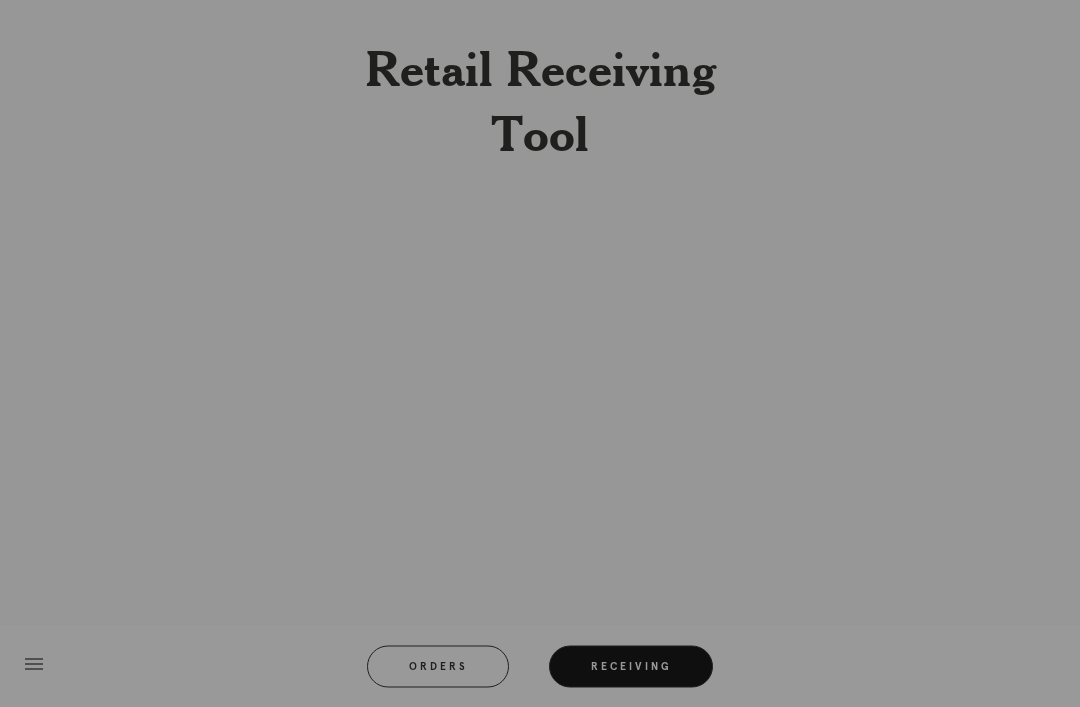 scroll, scrollTop: 0, scrollLeft: 0, axis: both 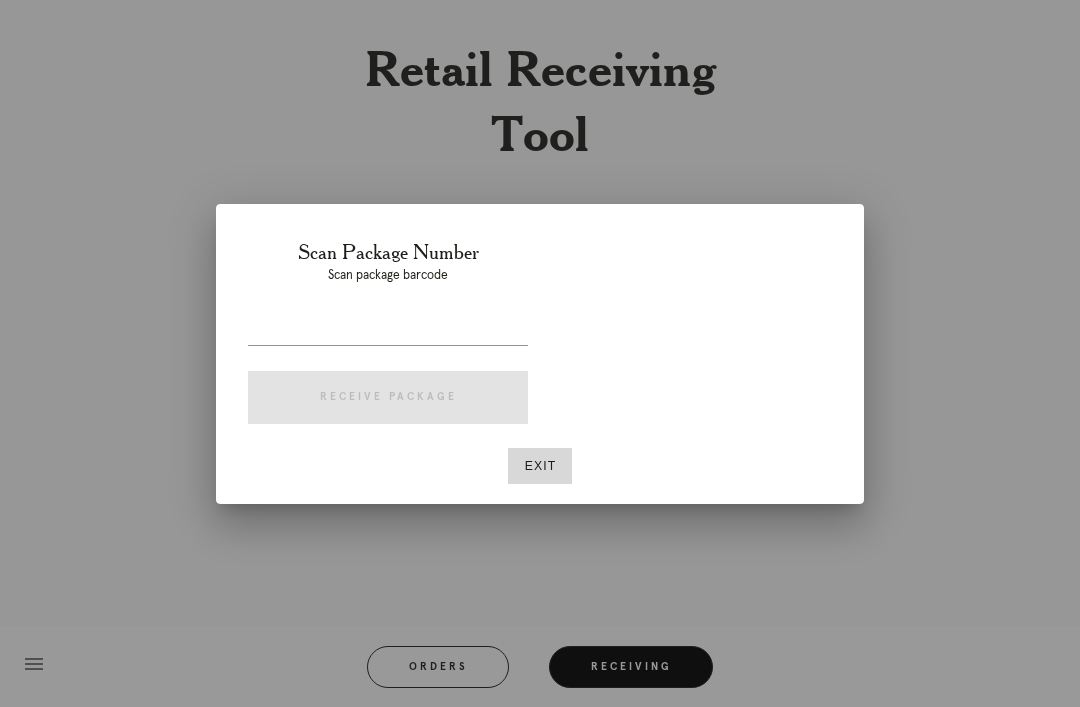 click at bounding box center (388, 329) 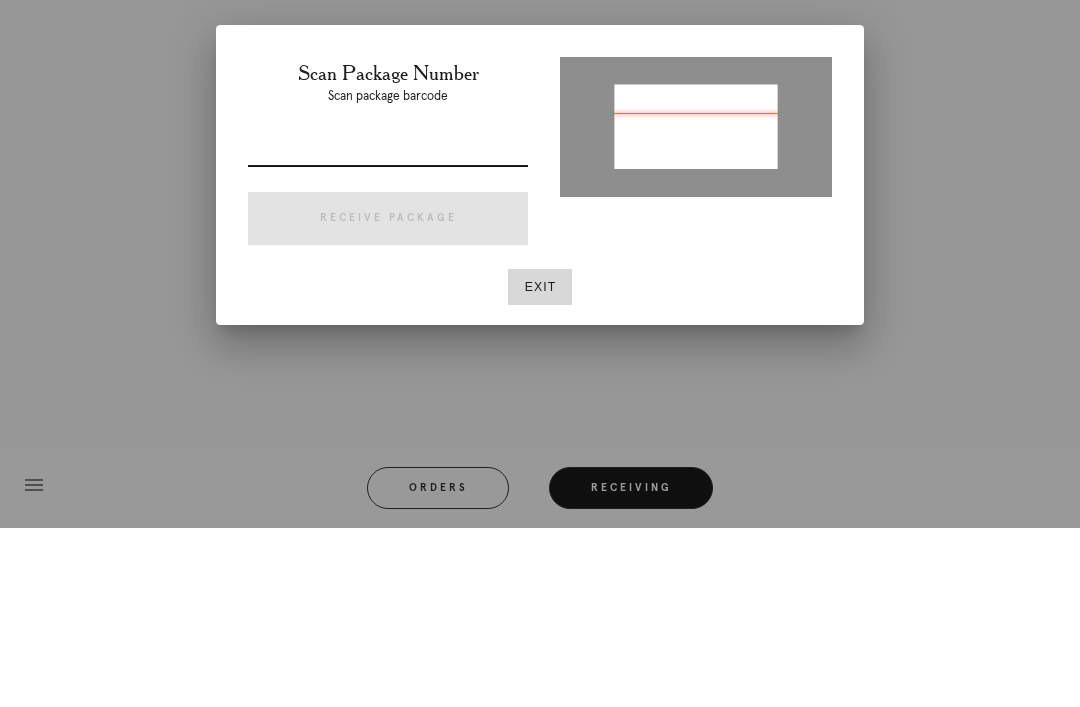 click at bounding box center (388, 329) 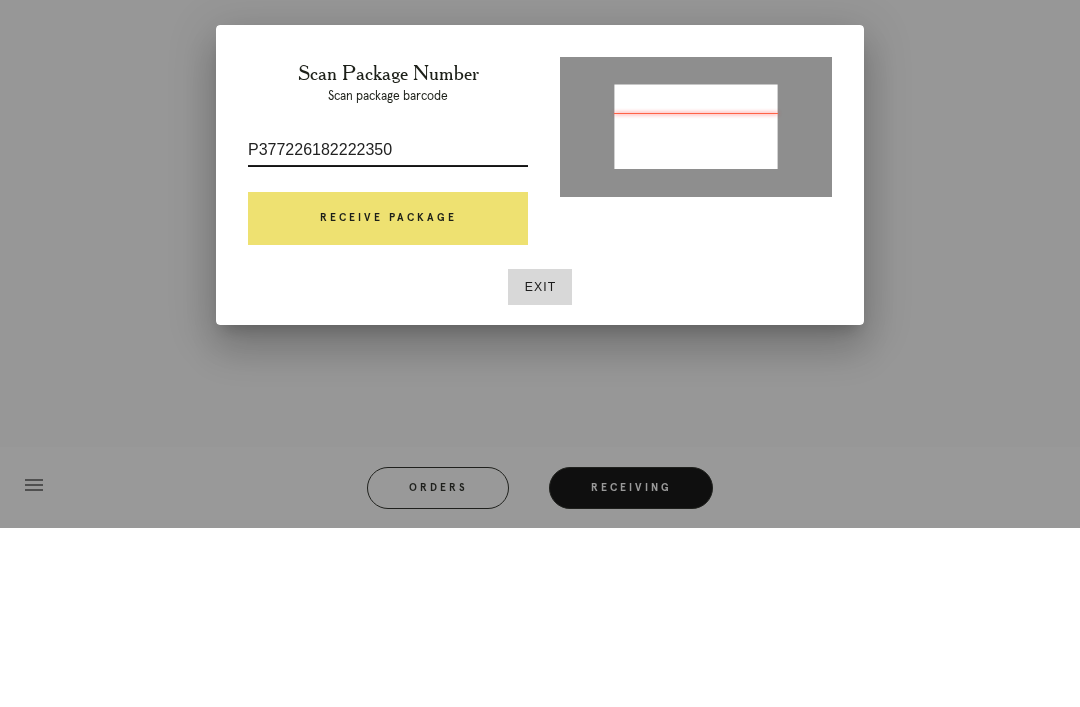 type on "P377226182222350" 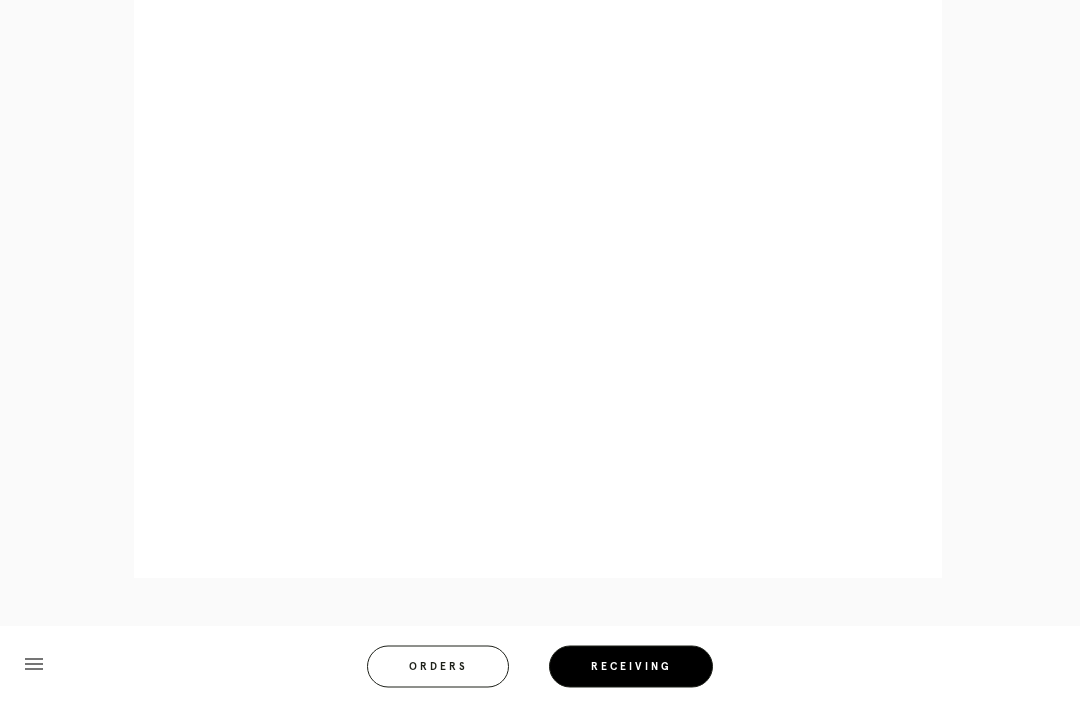 scroll, scrollTop: 858, scrollLeft: 0, axis: vertical 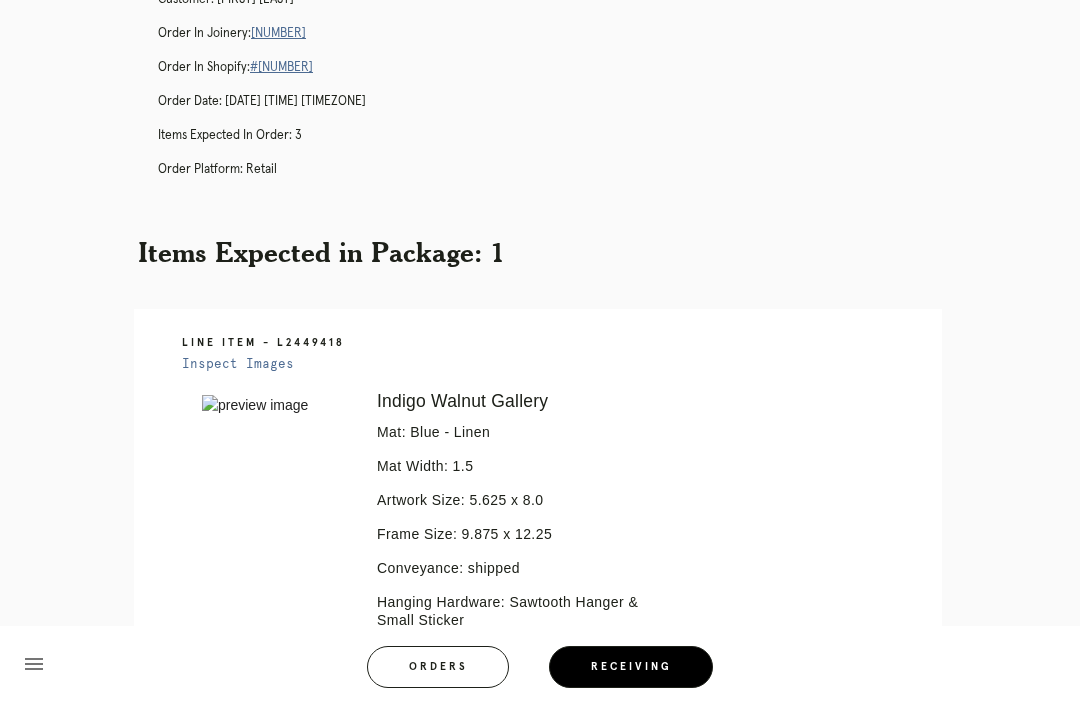 click on "R314509310" at bounding box center [278, 33] 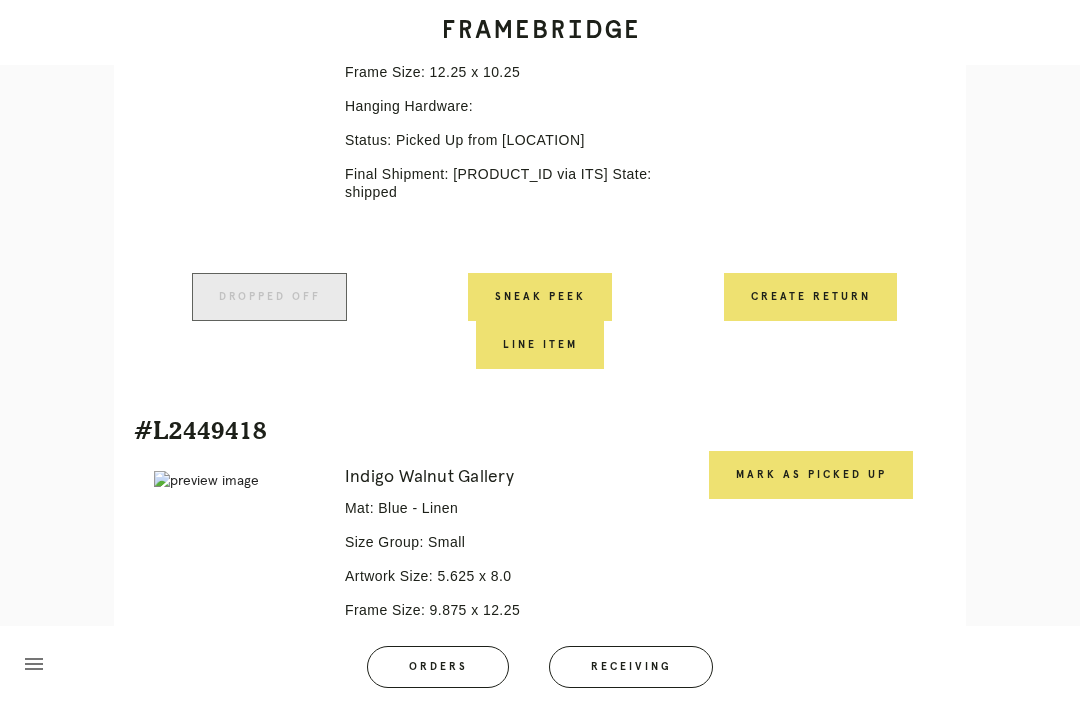 scroll, scrollTop: 900, scrollLeft: 0, axis: vertical 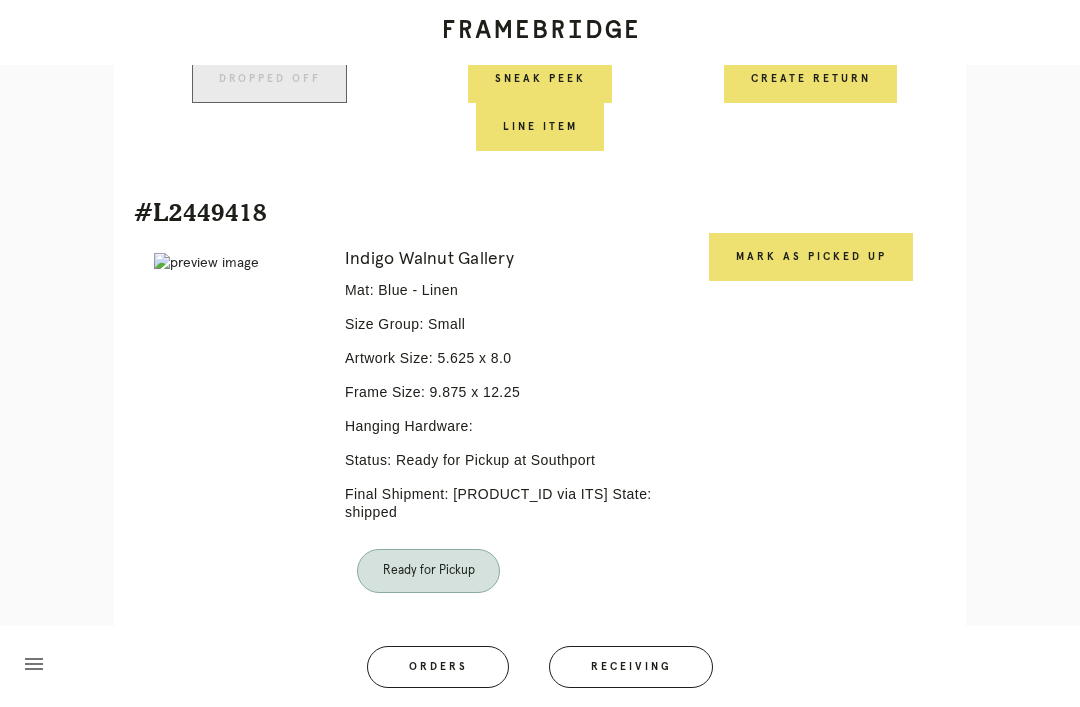 click on "Mark as Picked Up" at bounding box center [811, 257] 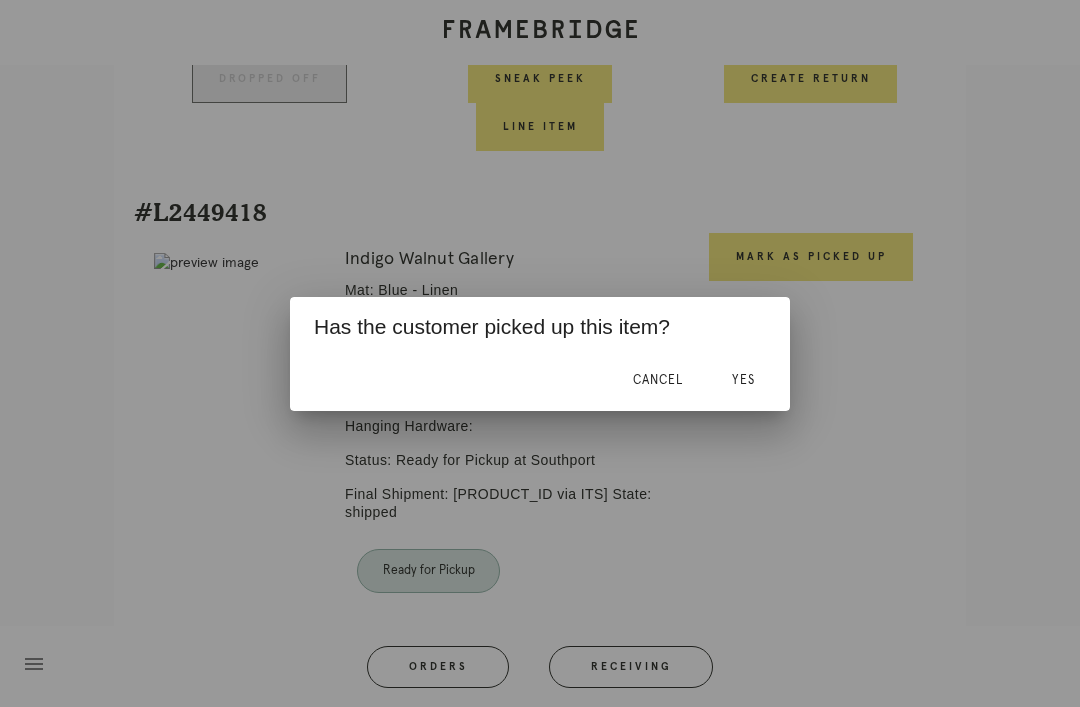 click on "Yes" at bounding box center [743, 381] 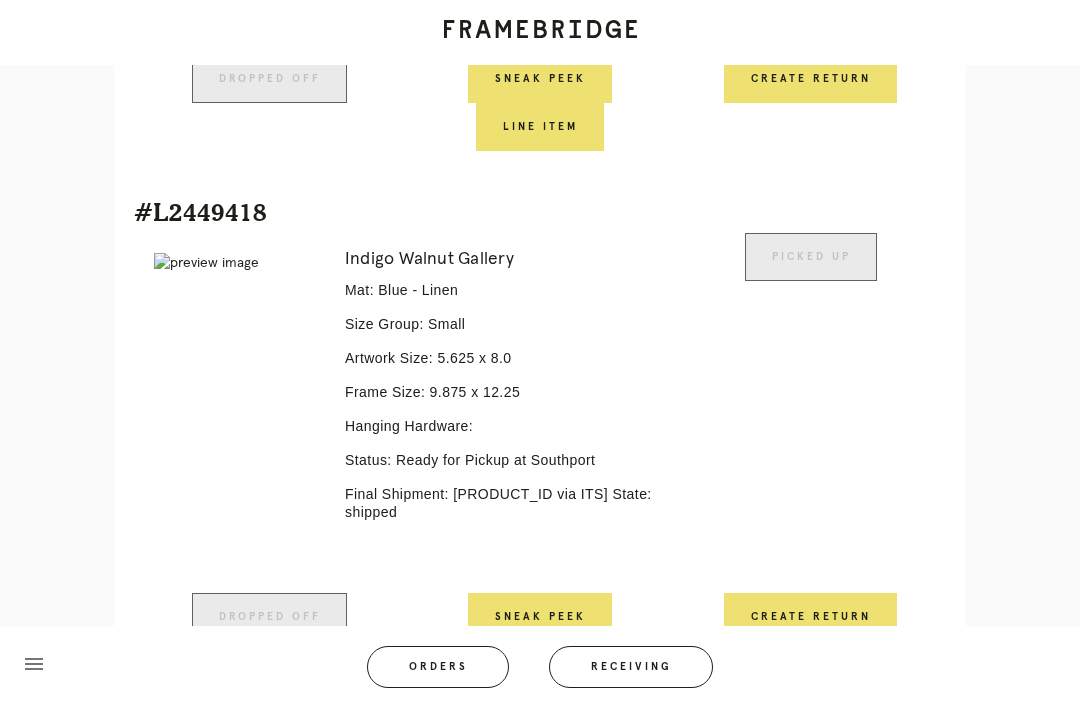 click on "Picked Up" at bounding box center (810, 413) 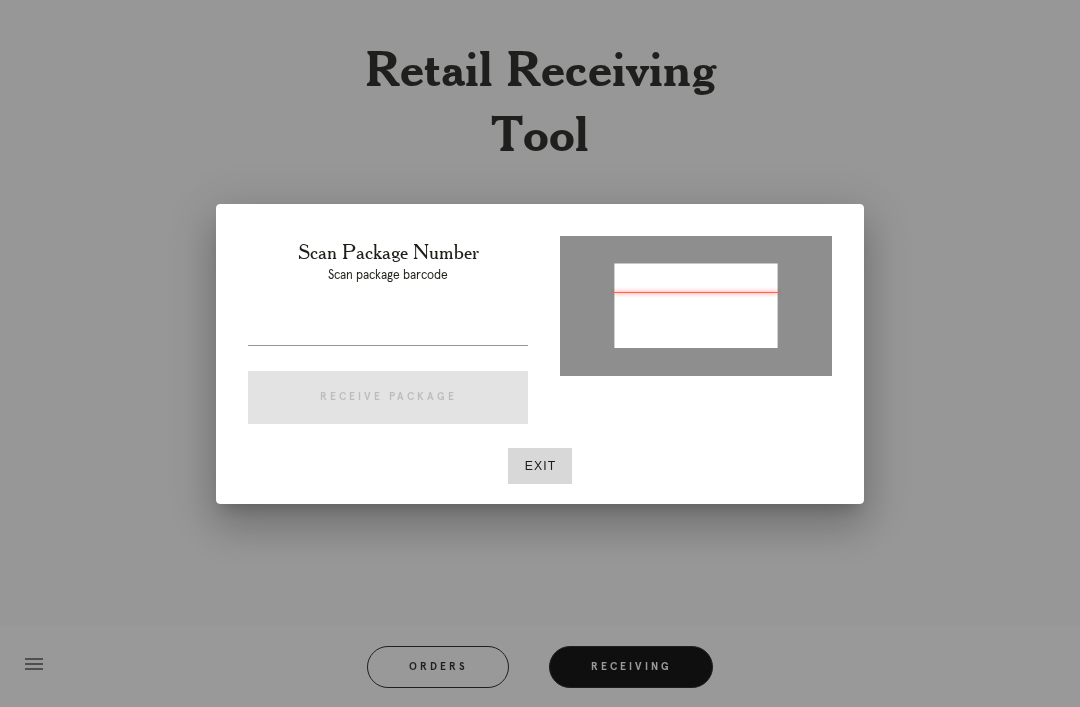 type on "P595404581342232" 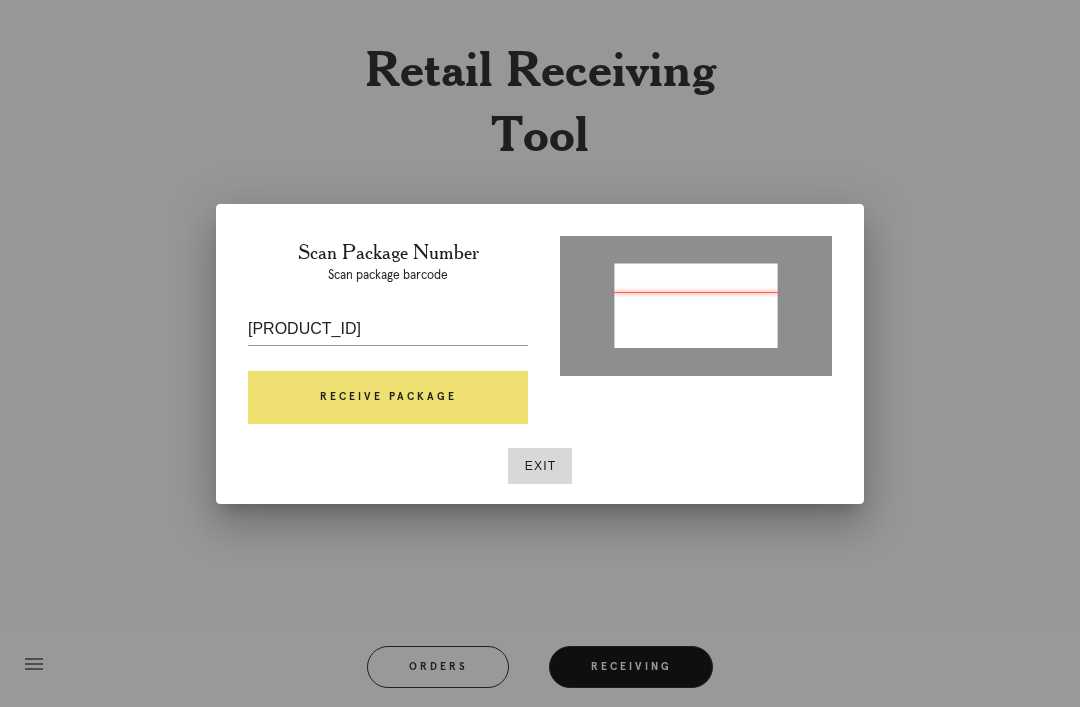 click on "Receive Package" at bounding box center [388, 398] 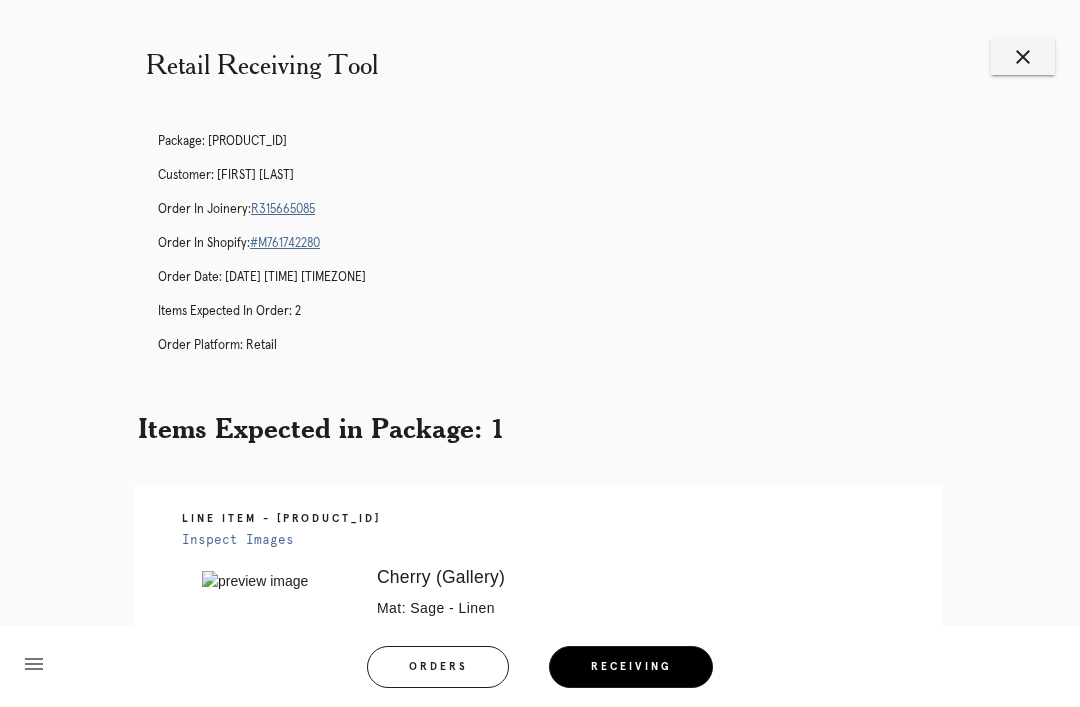 click on "menu
Orders
Receiving" at bounding box center (540, 666) 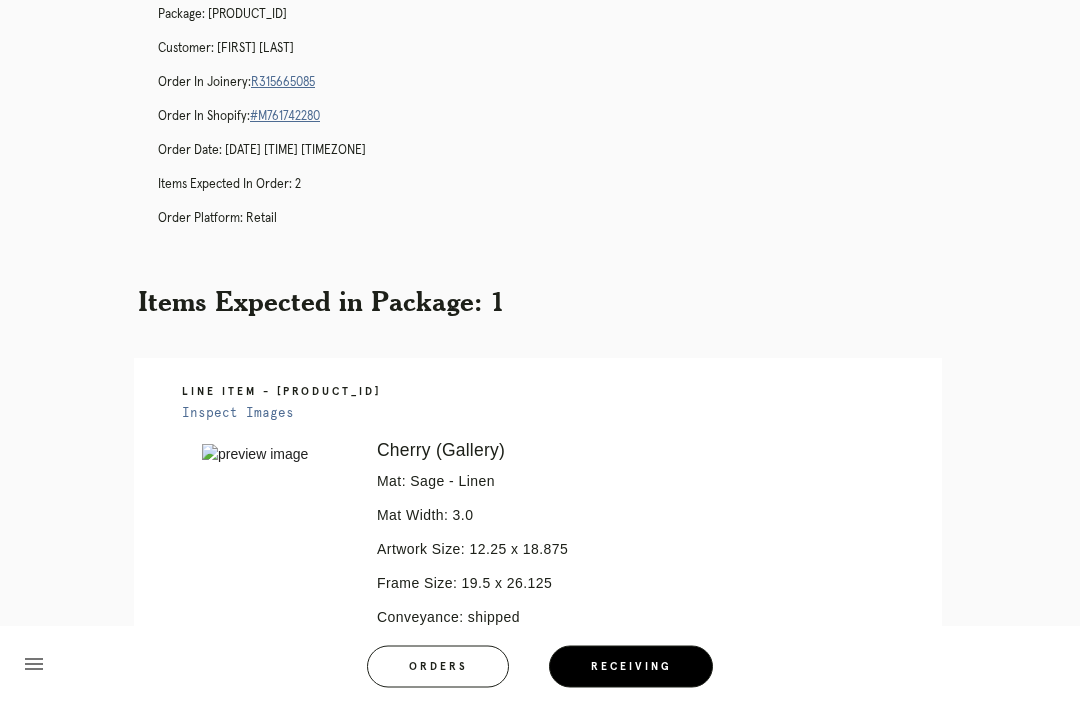 click on "R315665085" at bounding box center [283, 83] 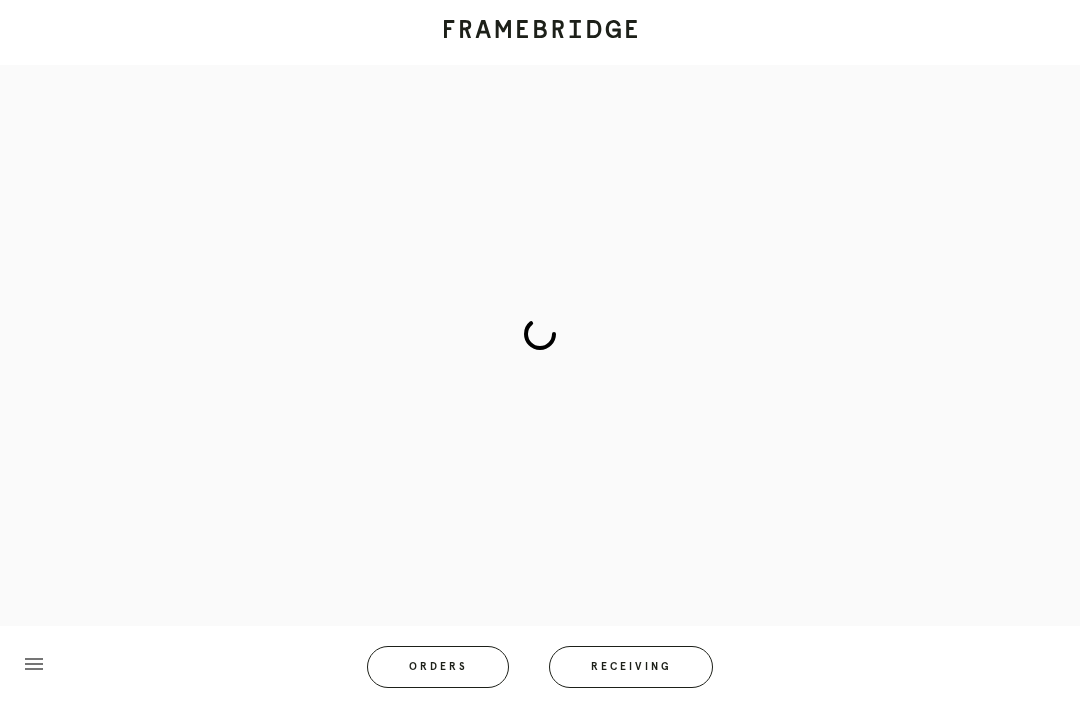 scroll, scrollTop: 0, scrollLeft: 0, axis: both 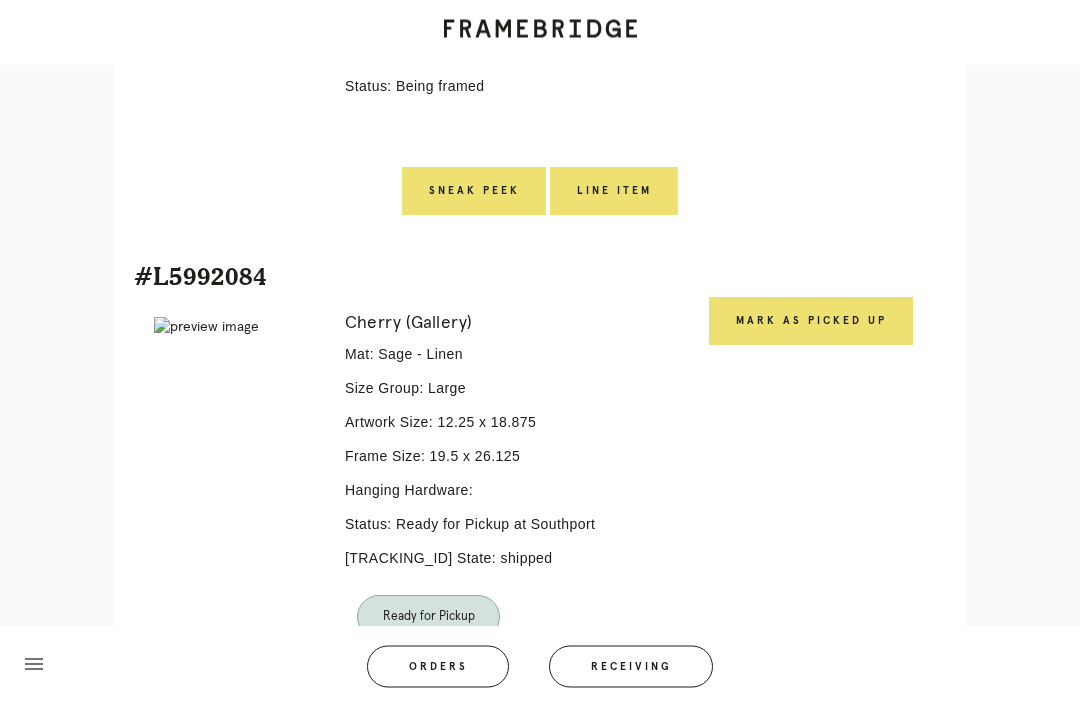 click on "Mark as Picked Up" at bounding box center (811, 322) 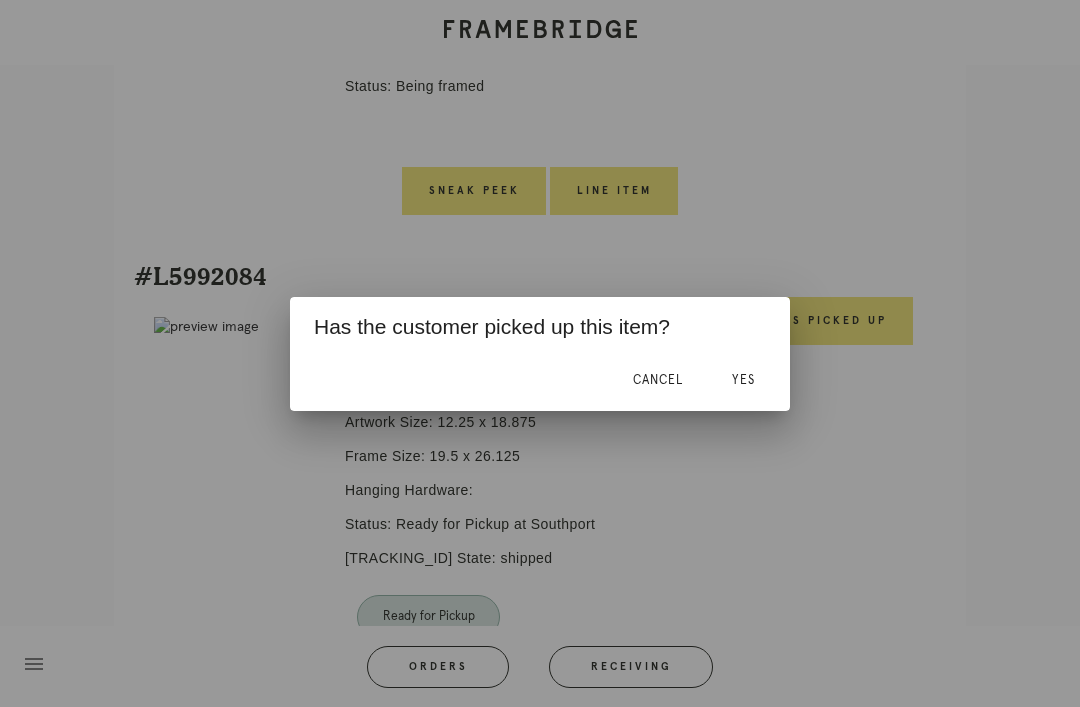 click on "Yes" at bounding box center (743, 380) 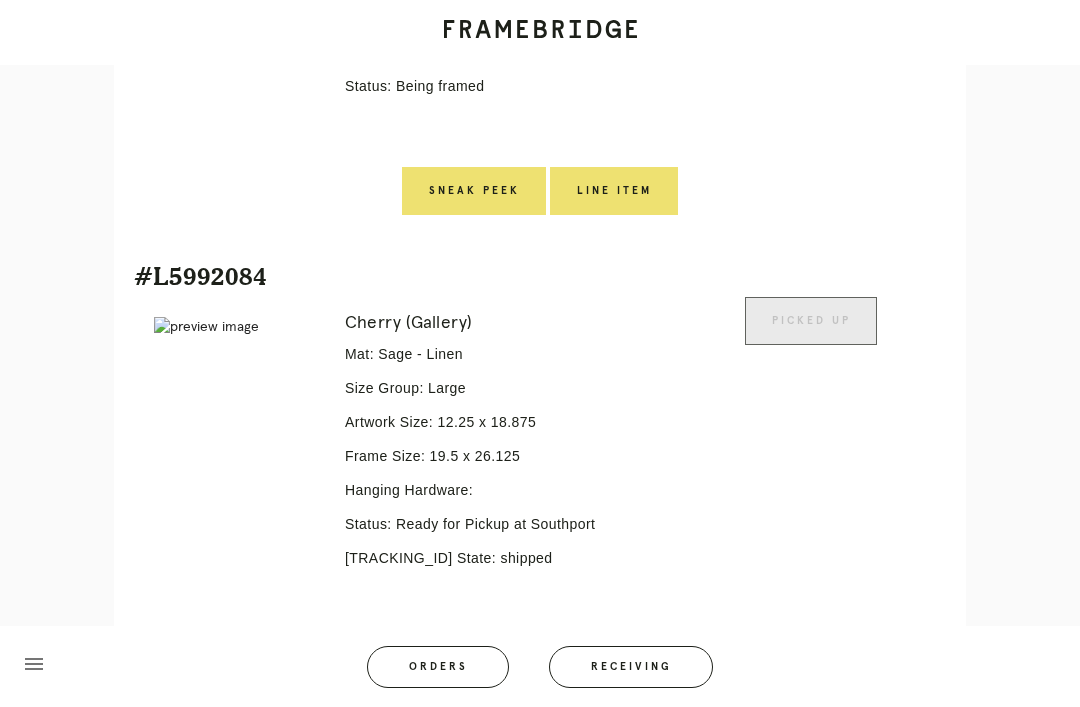 click on "Receiving" at bounding box center (631, 667) 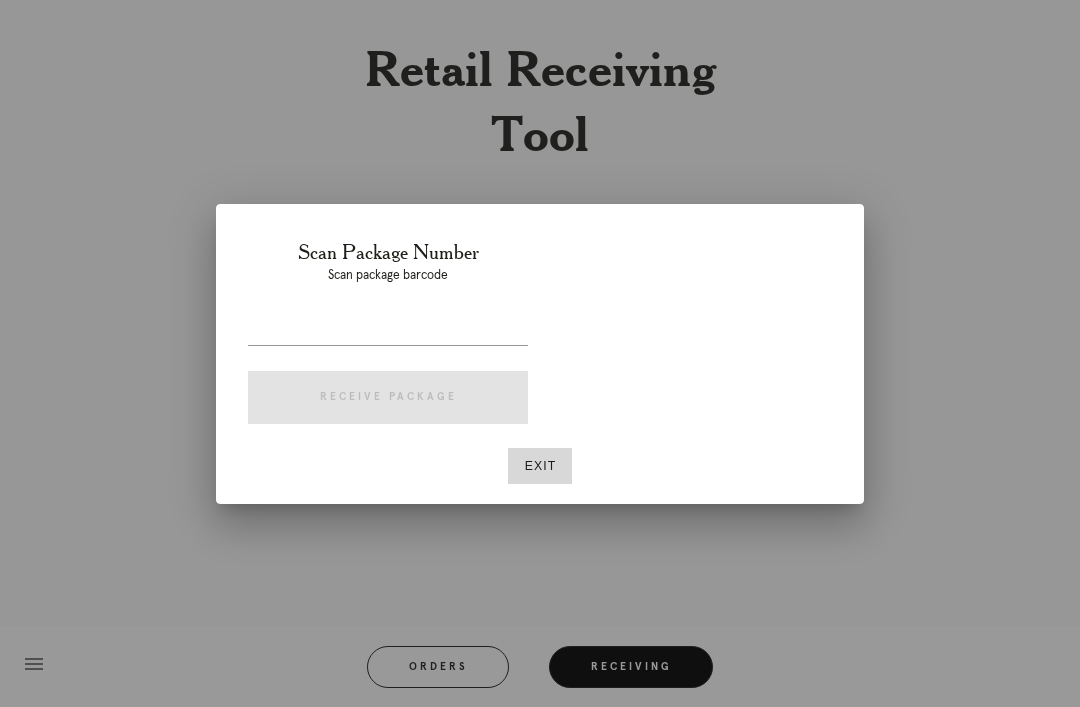 scroll, scrollTop: 0, scrollLeft: 0, axis: both 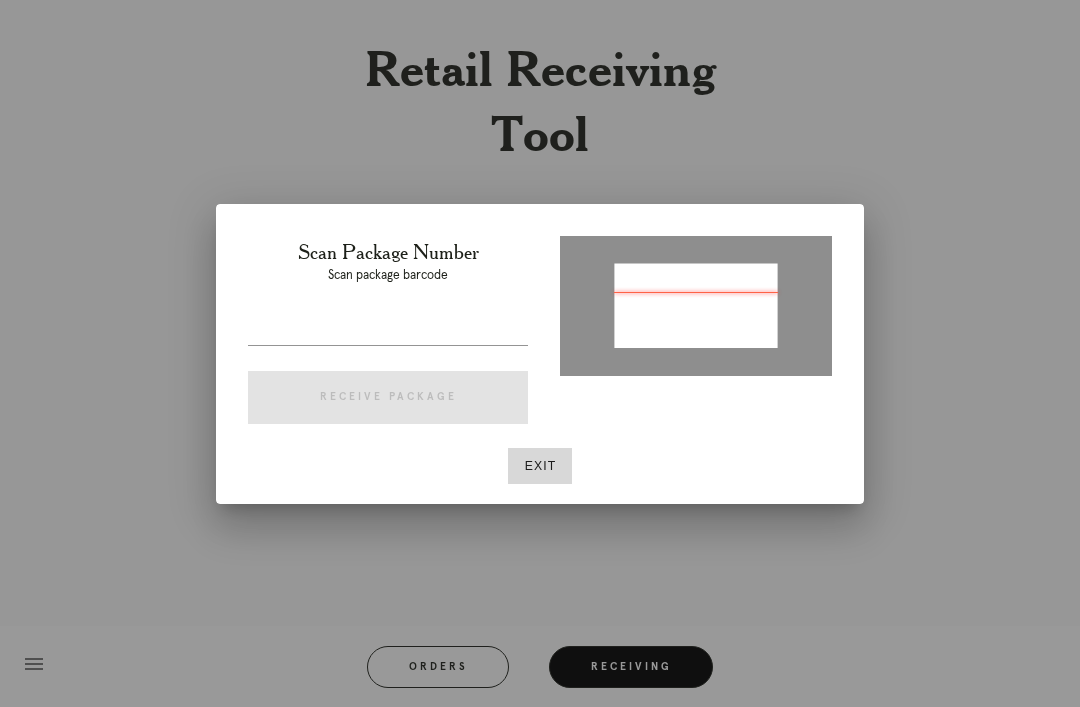 type on "P449969067758886" 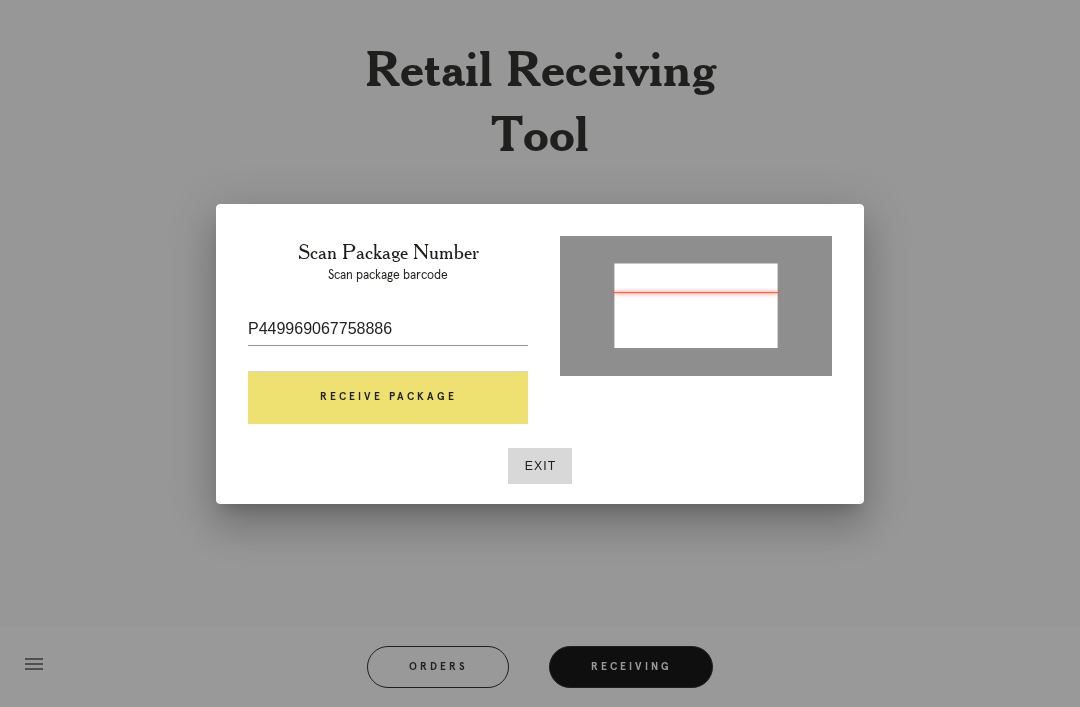 click on "Receive Package" at bounding box center (388, 398) 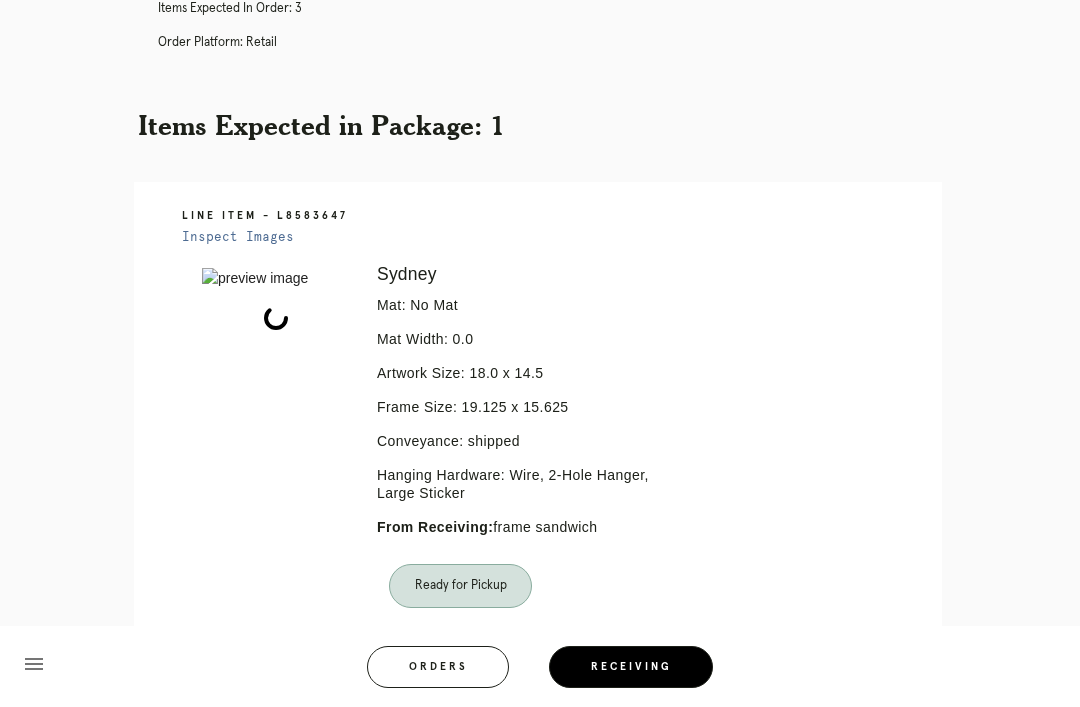 scroll, scrollTop: 141, scrollLeft: 0, axis: vertical 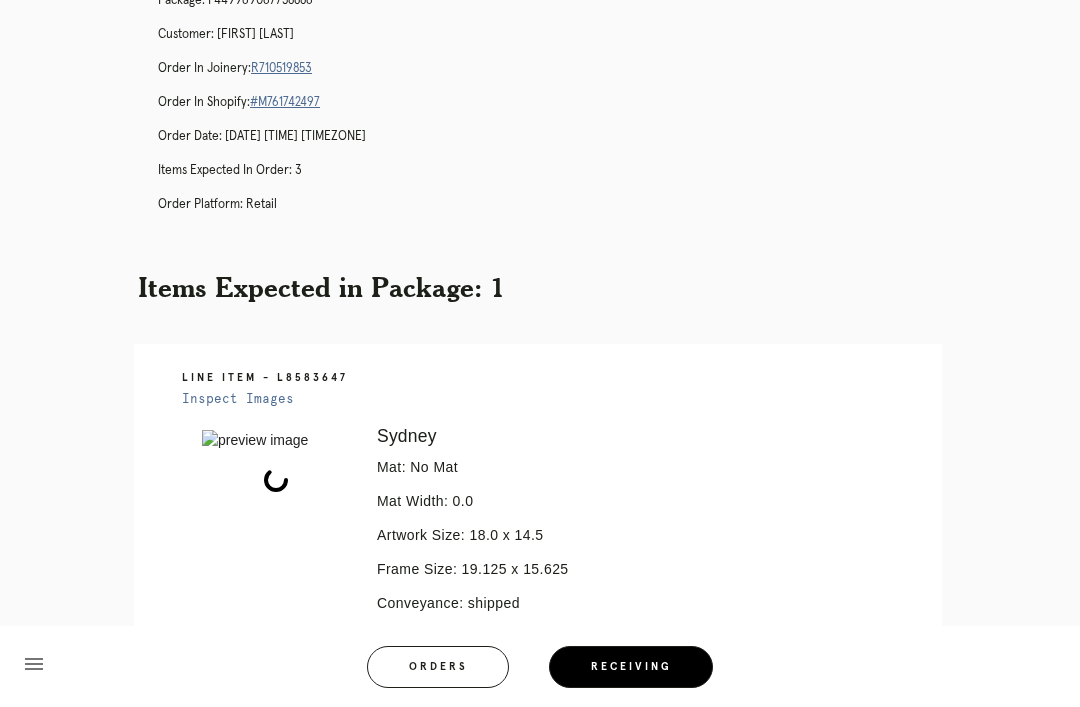click on "R710519853" at bounding box center (281, 68) 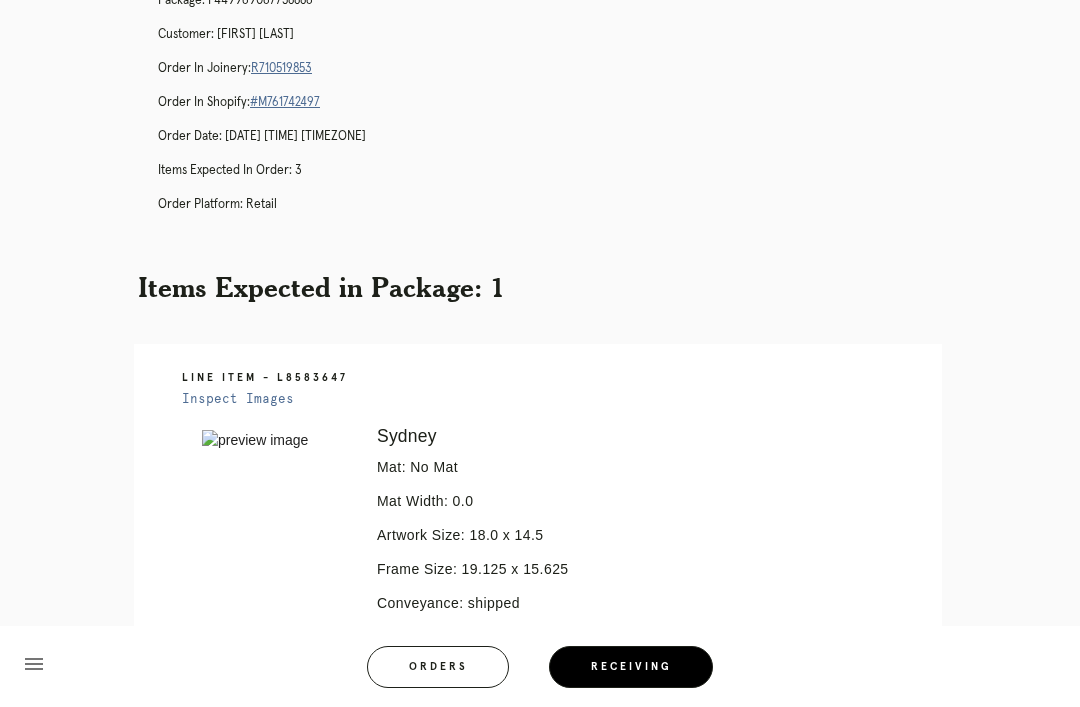 click on "Receiving" at bounding box center [631, 667] 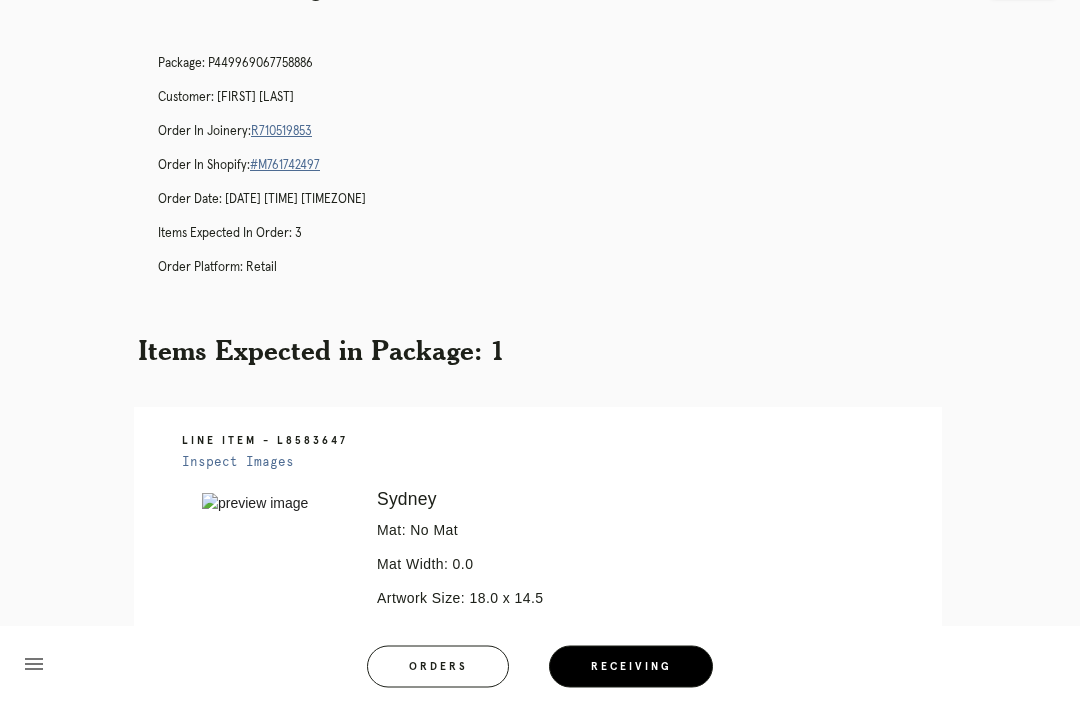 scroll, scrollTop: 0, scrollLeft: 0, axis: both 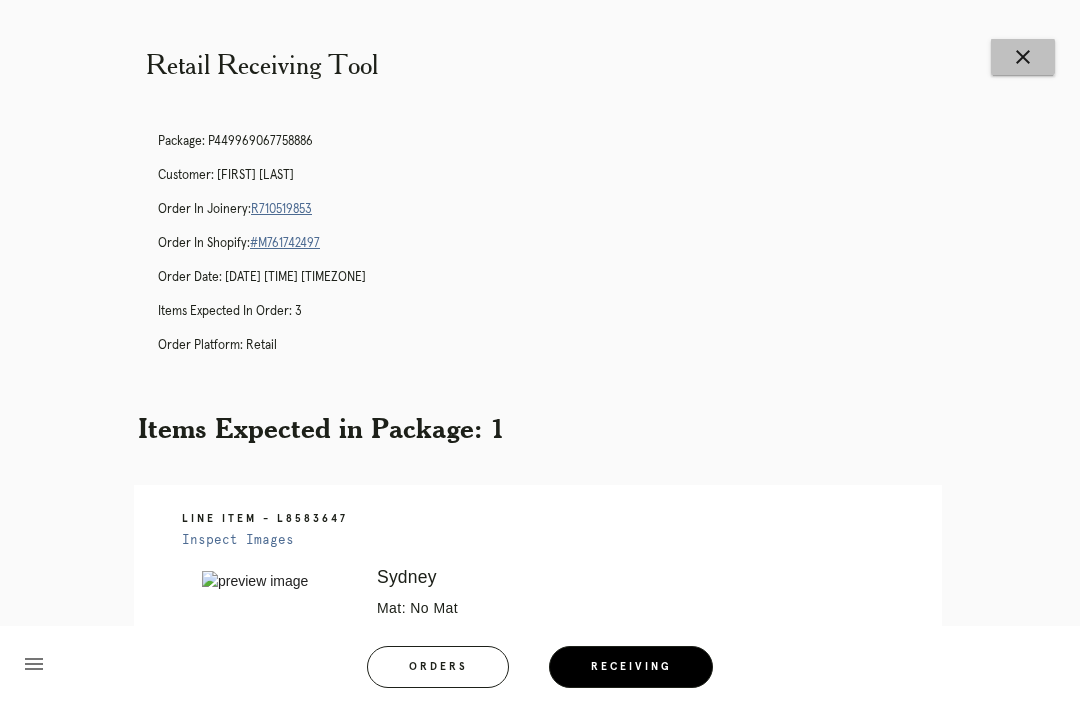 click on "close" at bounding box center [1023, 57] 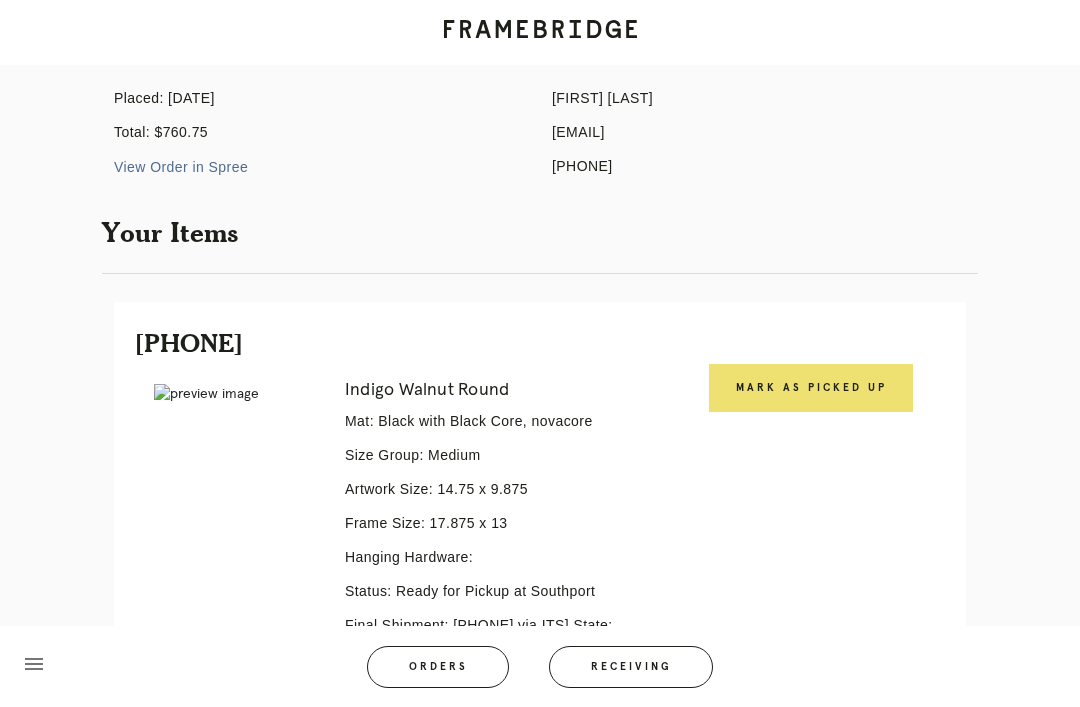 scroll, scrollTop: 229, scrollLeft: 0, axis: vertical 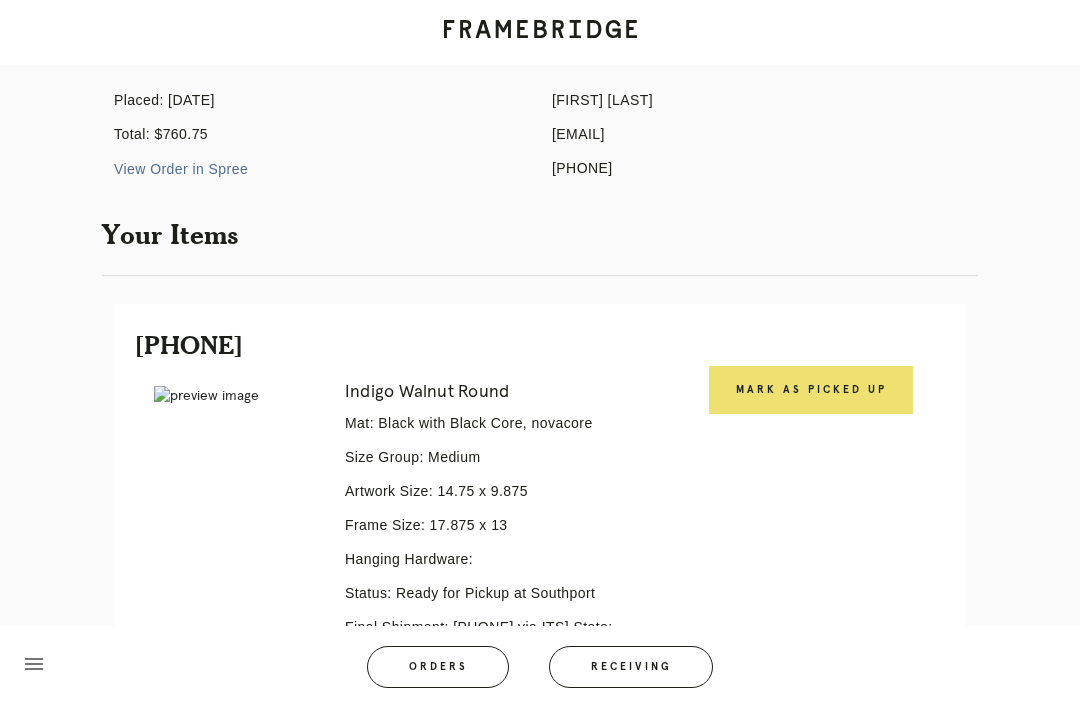 click on "Mark as Picked Up" at bounding box center (811, 390) 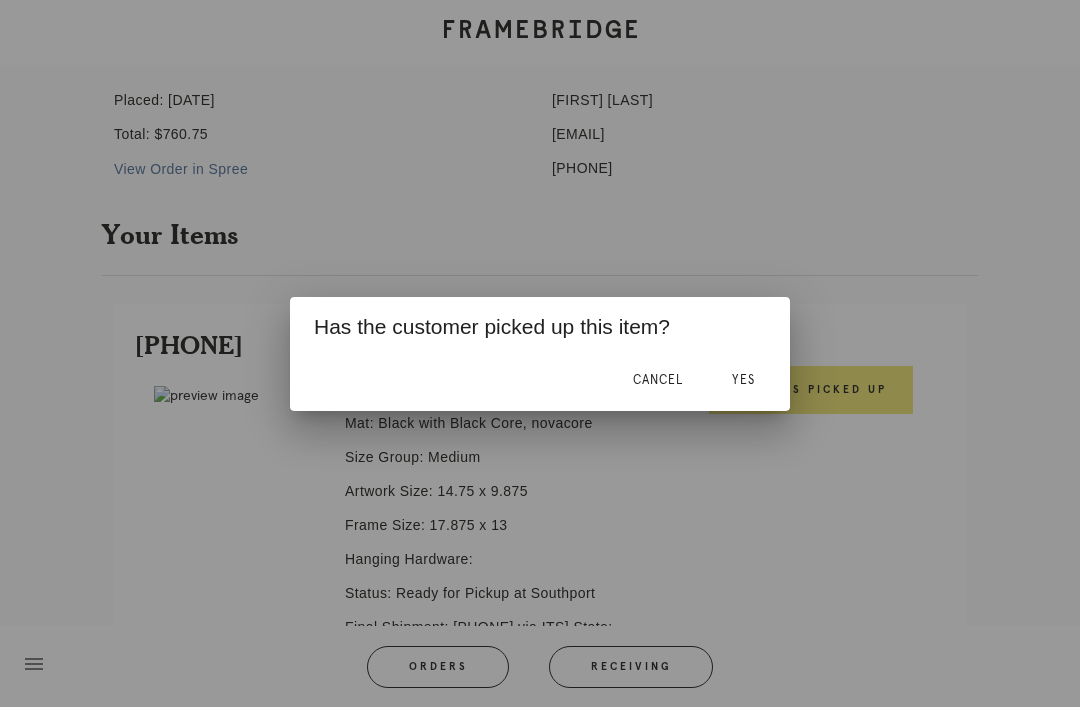 click on "Yes" at bounding box center (743, 381) 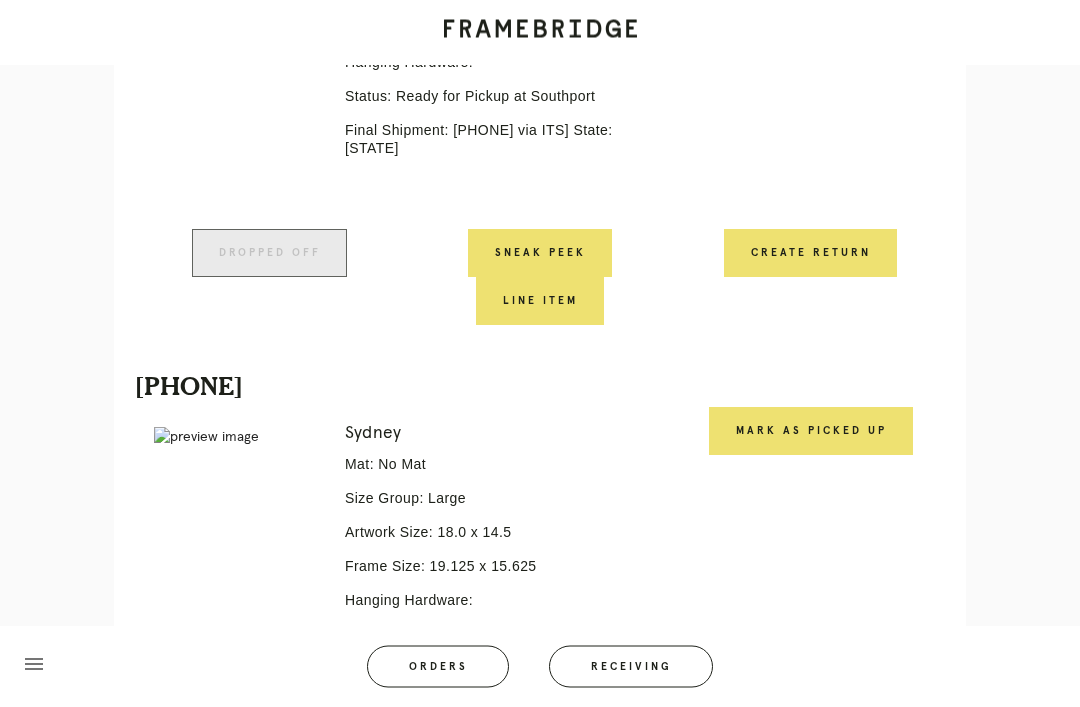 click on "Mark as Picked Up" at bounding box center (811, 432) 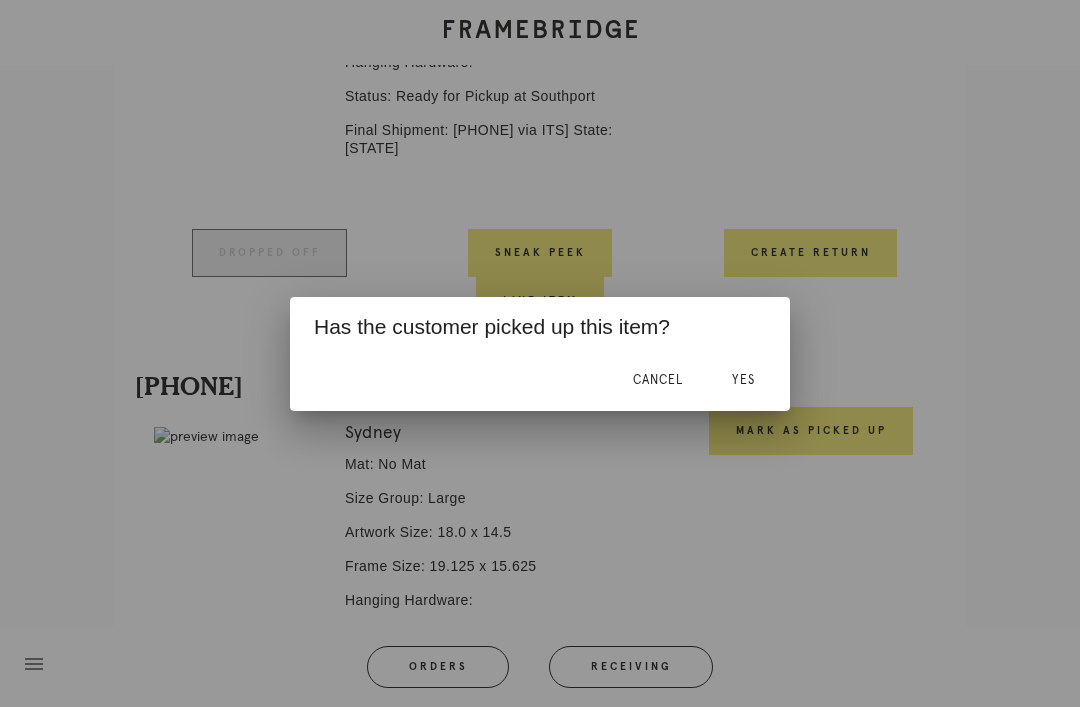 click on "Yes" at bounding box center [743, 381] 